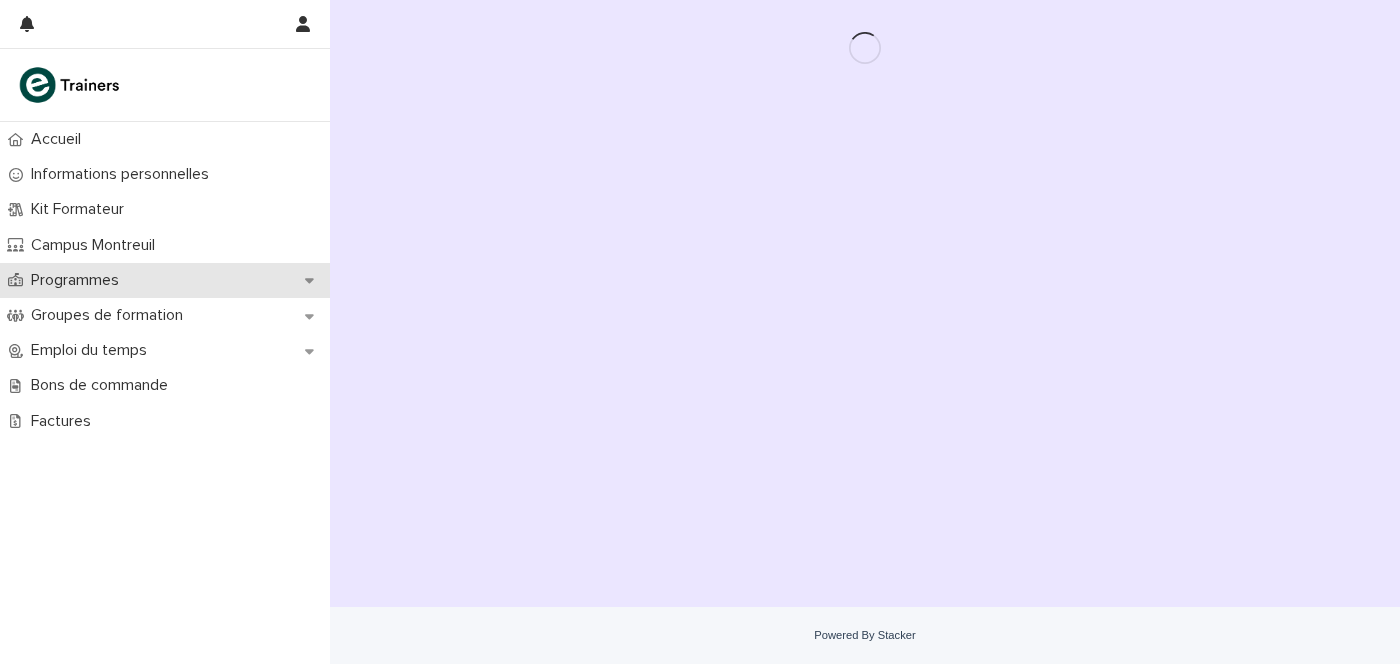 scroll, scrollTop: 0, scrollLeft: 0, axis: both 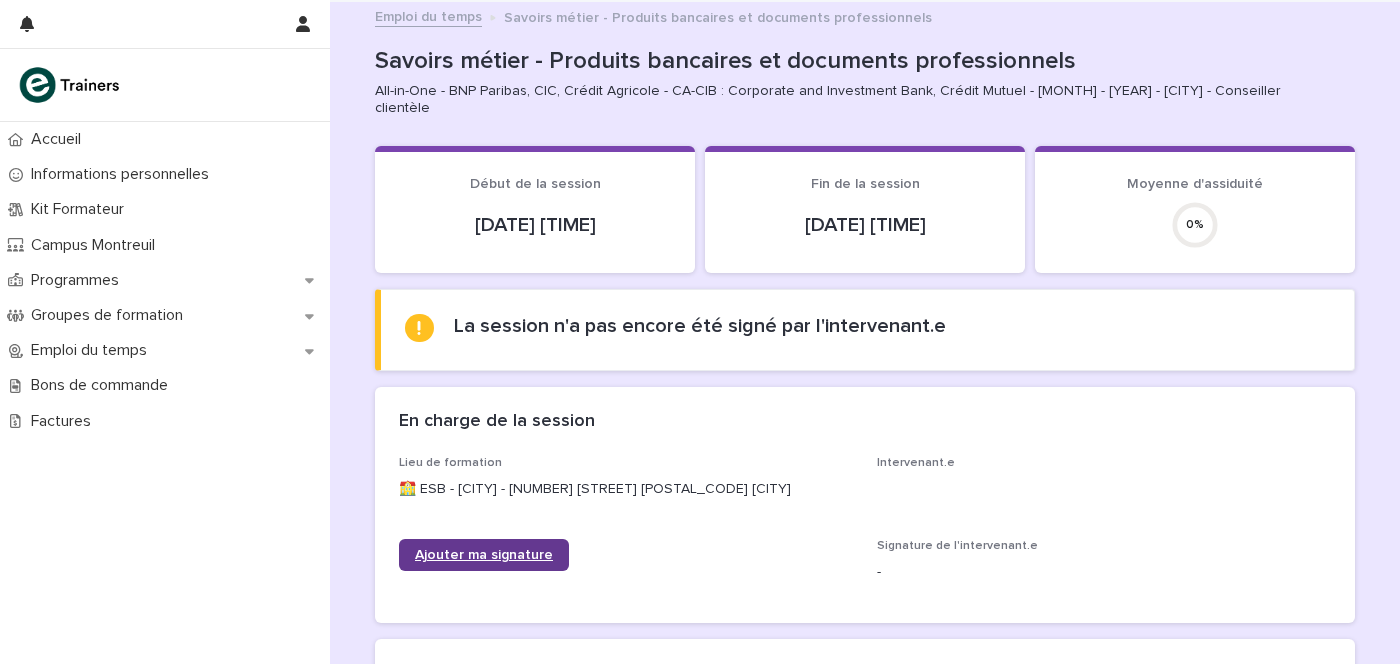 click on "En charge de la session Lieu de formation 🏫 ESB - Lyon - 2 rue de la Fraternelle 69009 Lyon Intervenant.e Ajouter ma signature Signature de l'intervenant.e -" at bounding box center (865, 505) 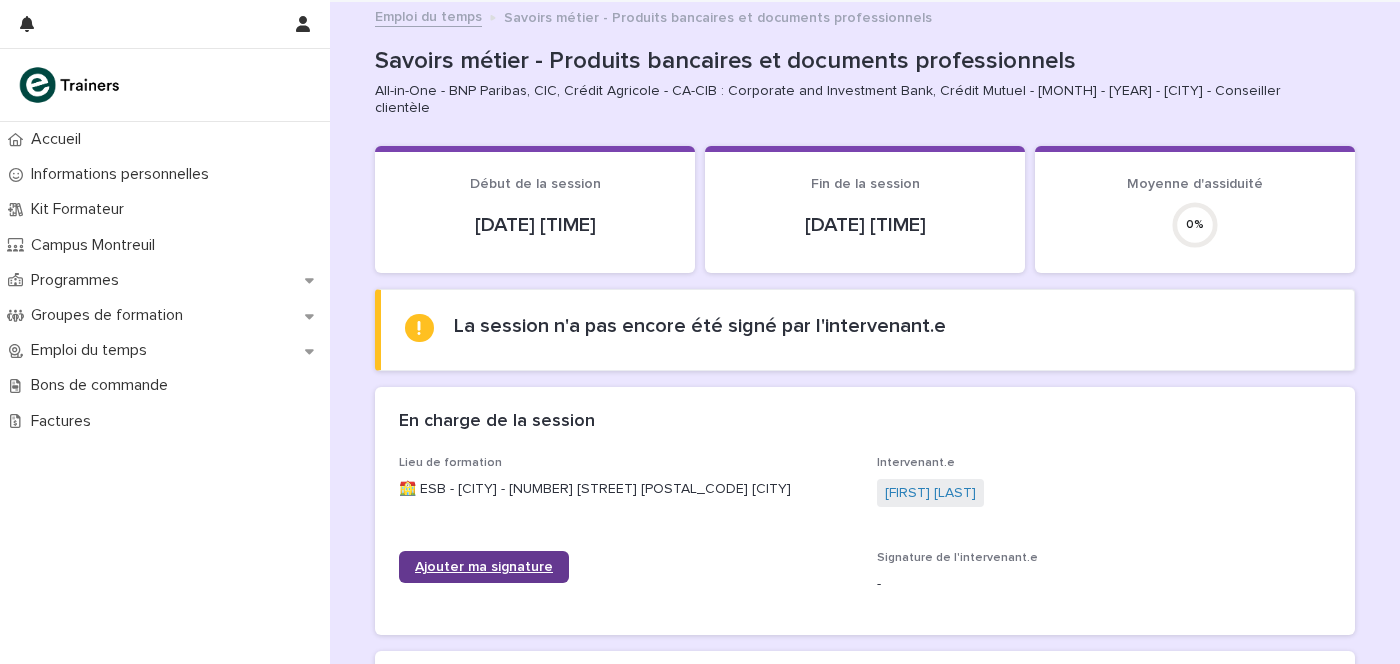 scroll, scrollTop: 124, scrollLeft: 0, axis: vertical 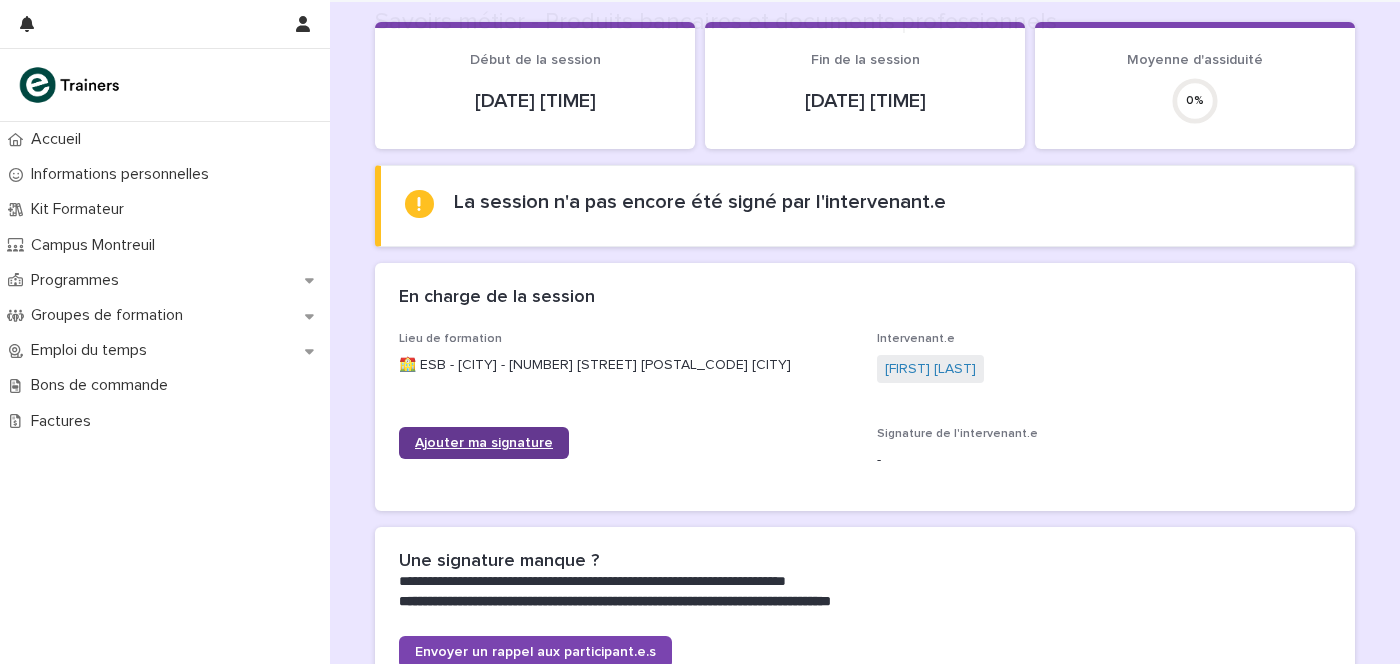 click on "Ajouter ma signature" at bounding box center (484, 443) 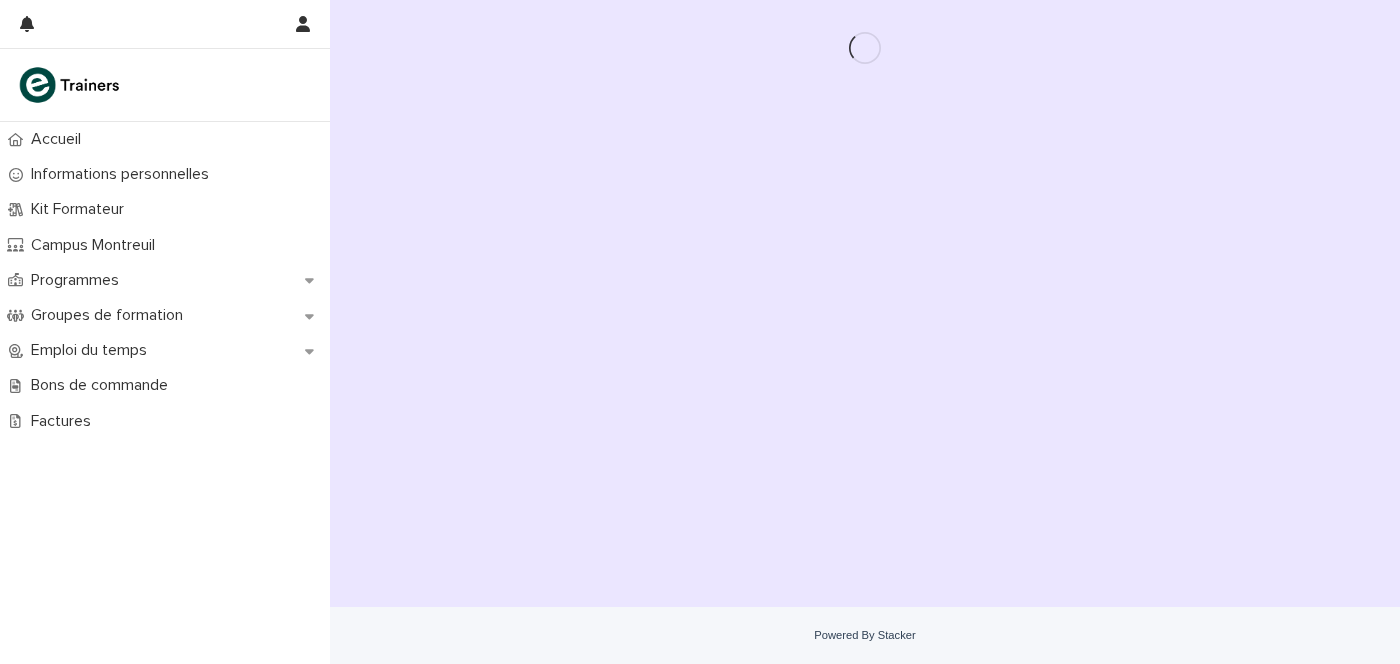 scroll, scrollTop: 0, scrollLeft: 0, axis: both 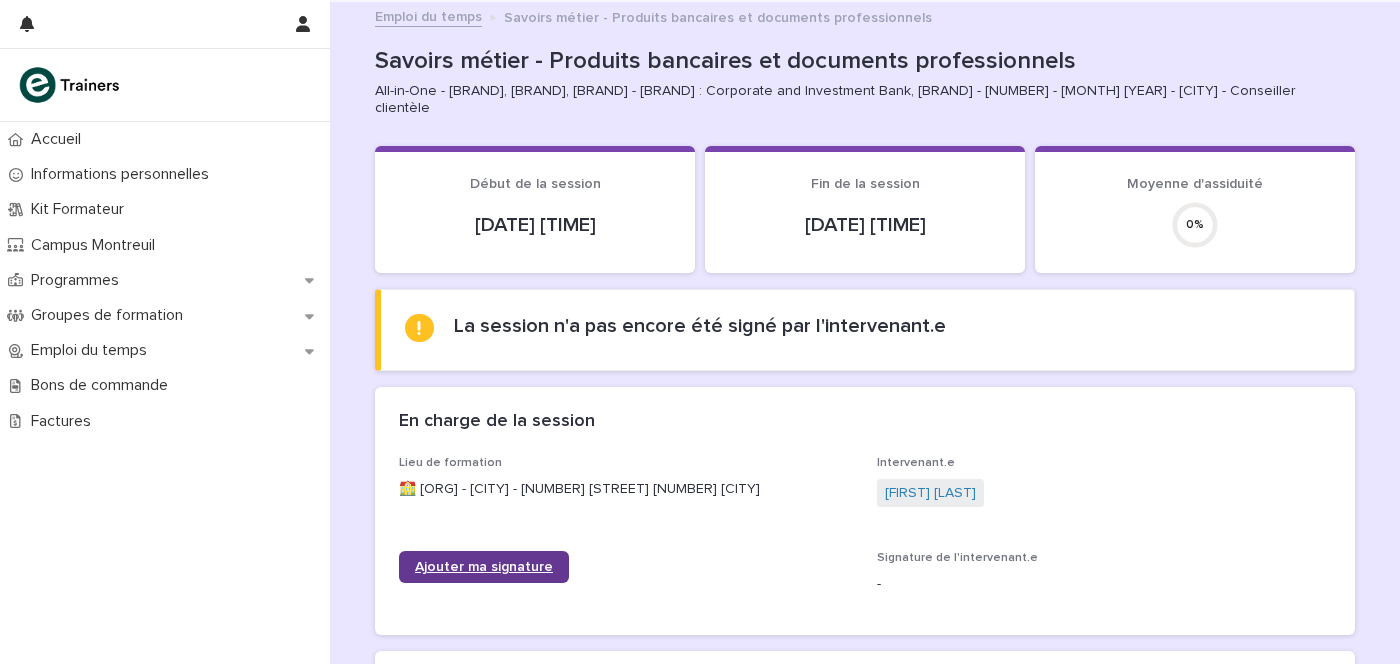 click on "Ajouter ma signature" at bounding box center [484, 567] 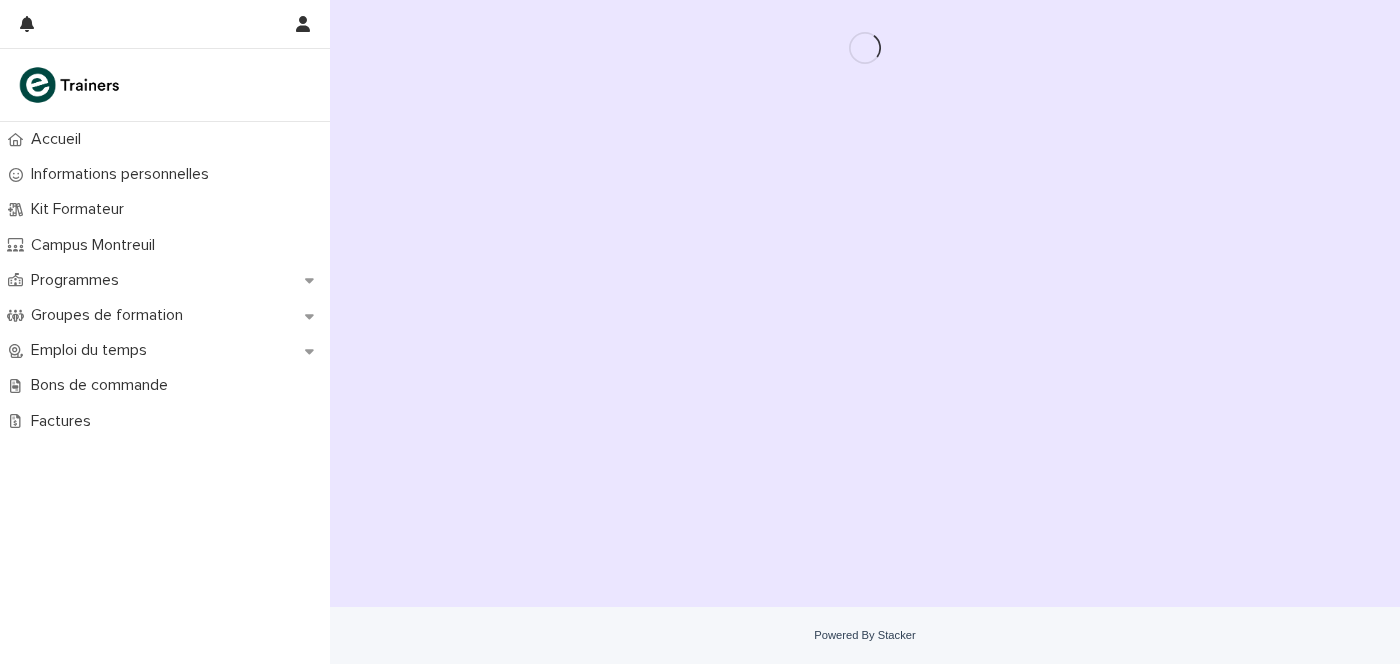 scroll, scrollTop: 0, scrollLeft: 0, axis: both 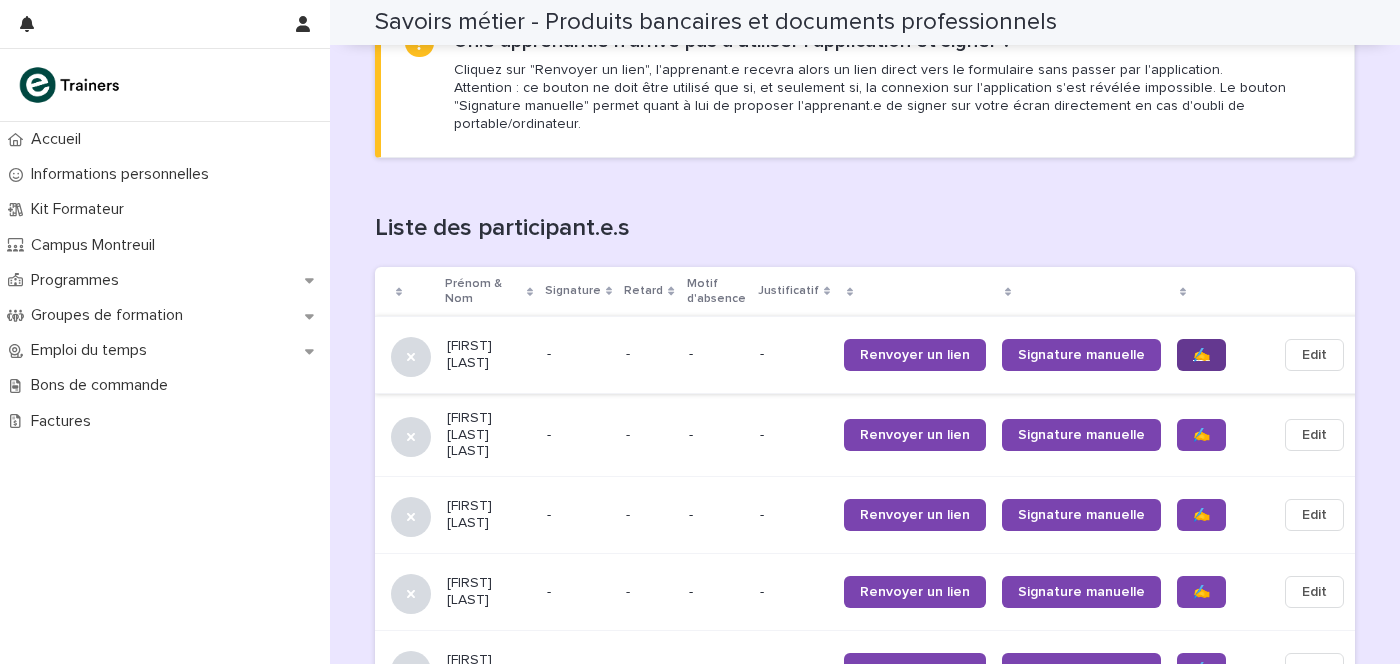 click on "✍️" at bounding box center (1201, 355) 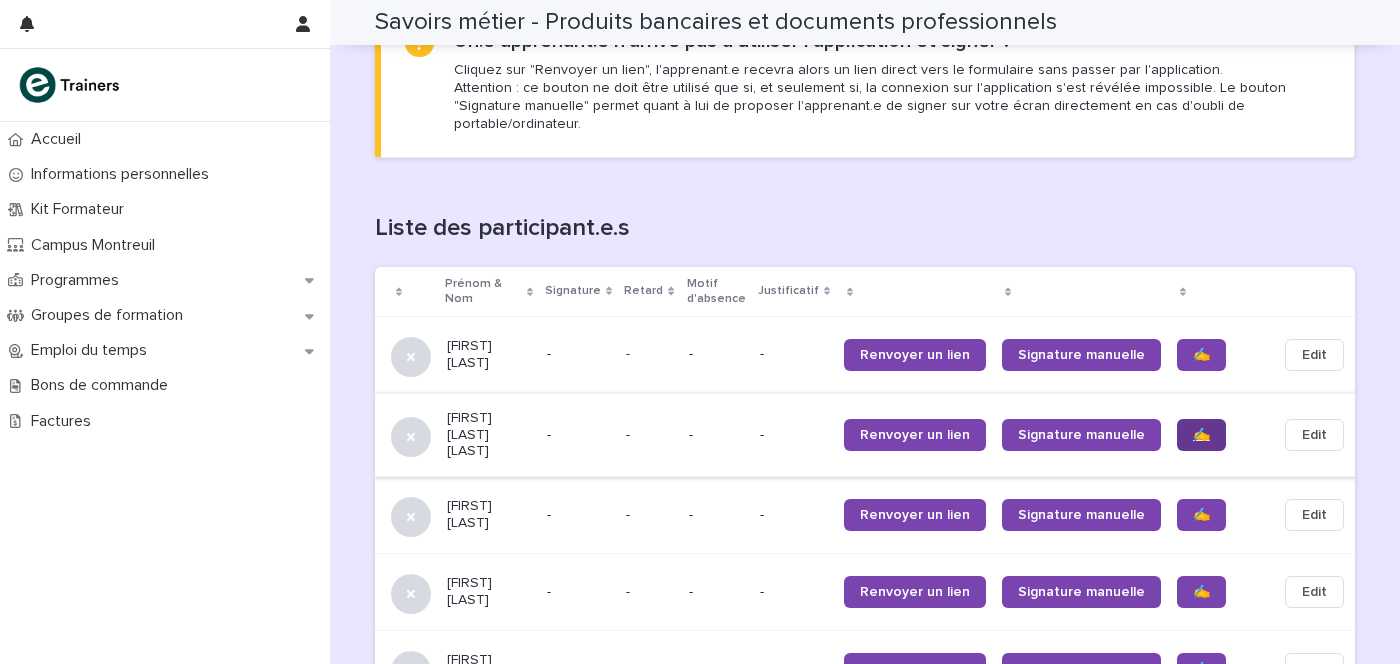 click on "✍️" at bounding box center (1201, 435) 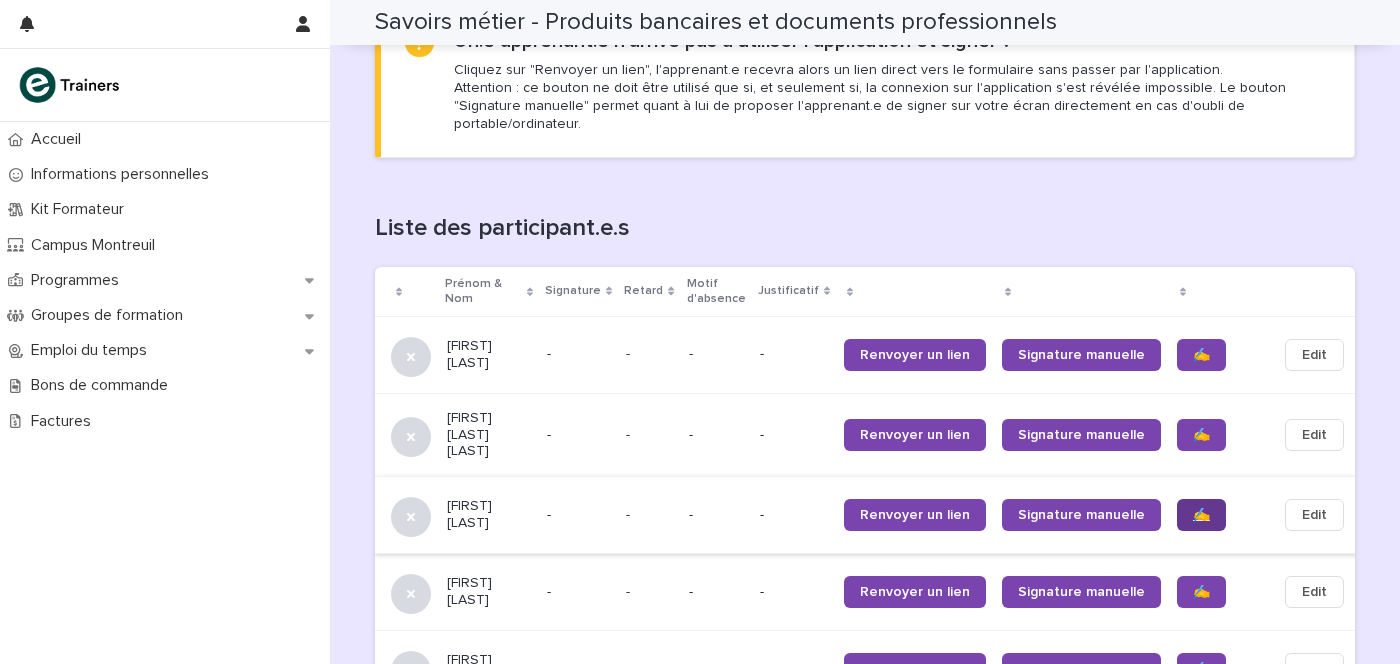 click on "✍️" at bounding box center (1201, 515) 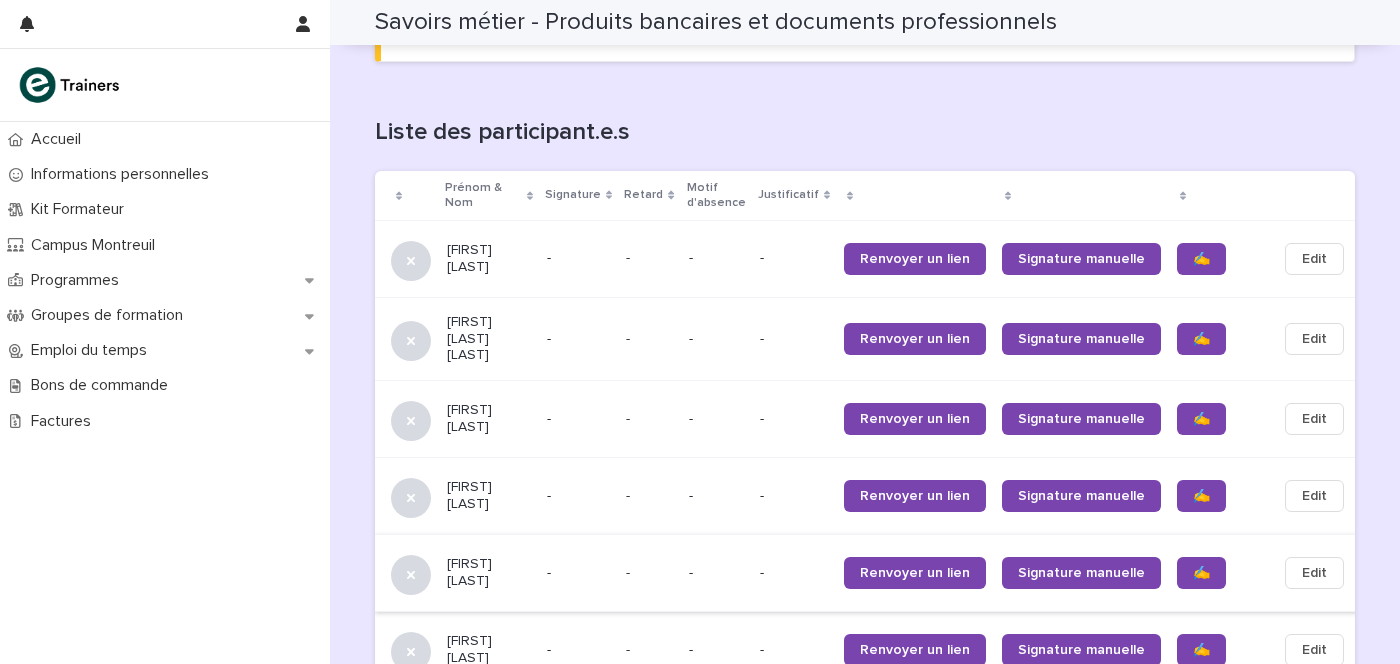 scroll, scrollTop: 1250, scrollLeft: 0, axis: vertical 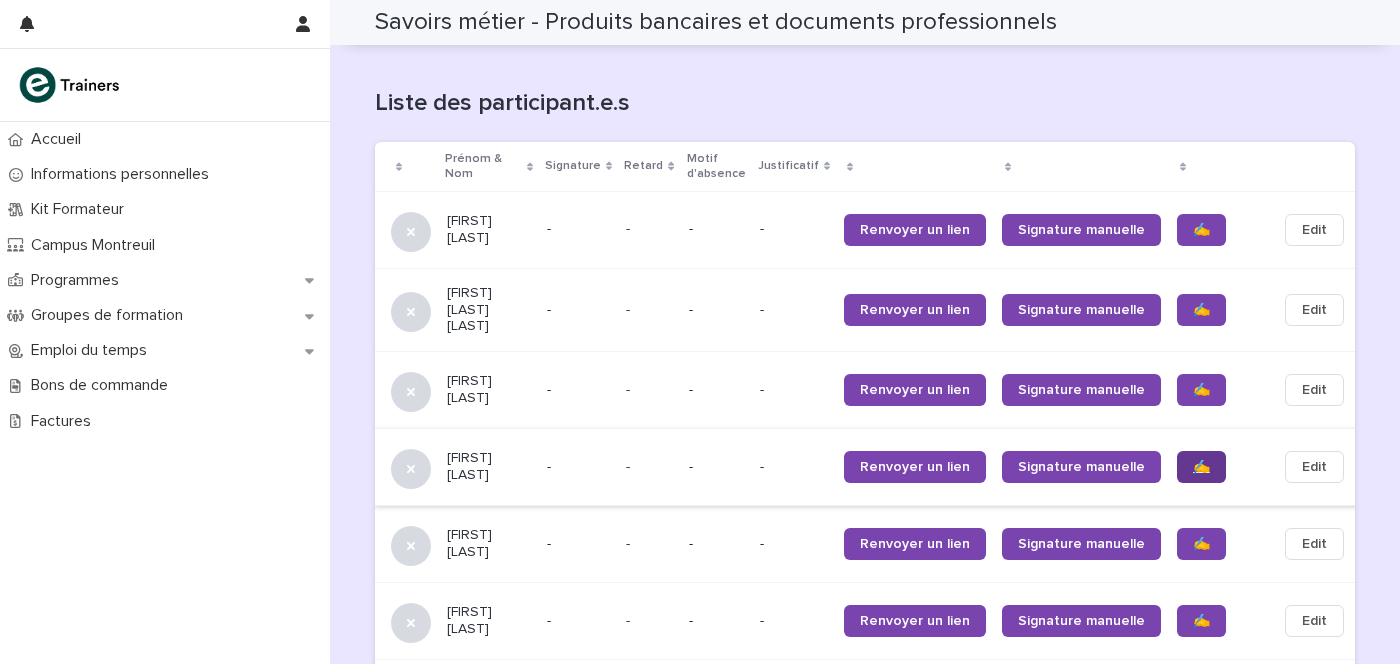 click on "✍️" at bounding box center [1201, 467] 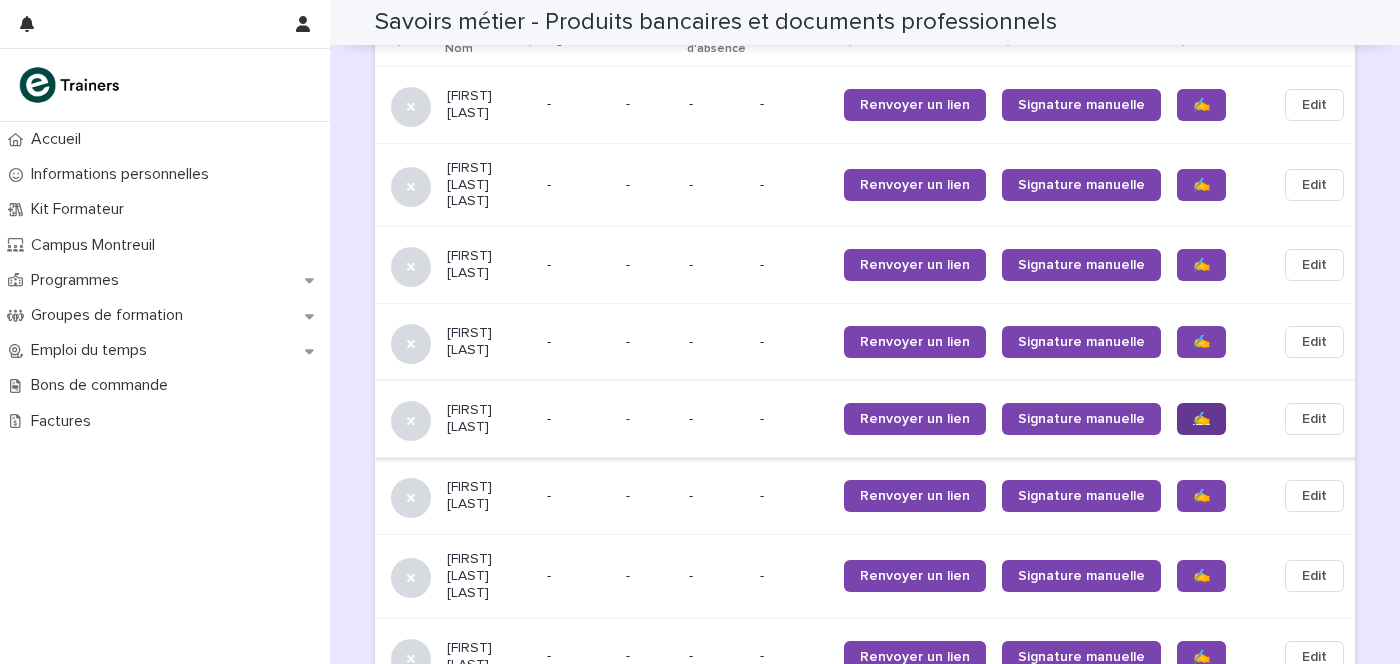 click on "✍️" at bounding box center (1201, 419) 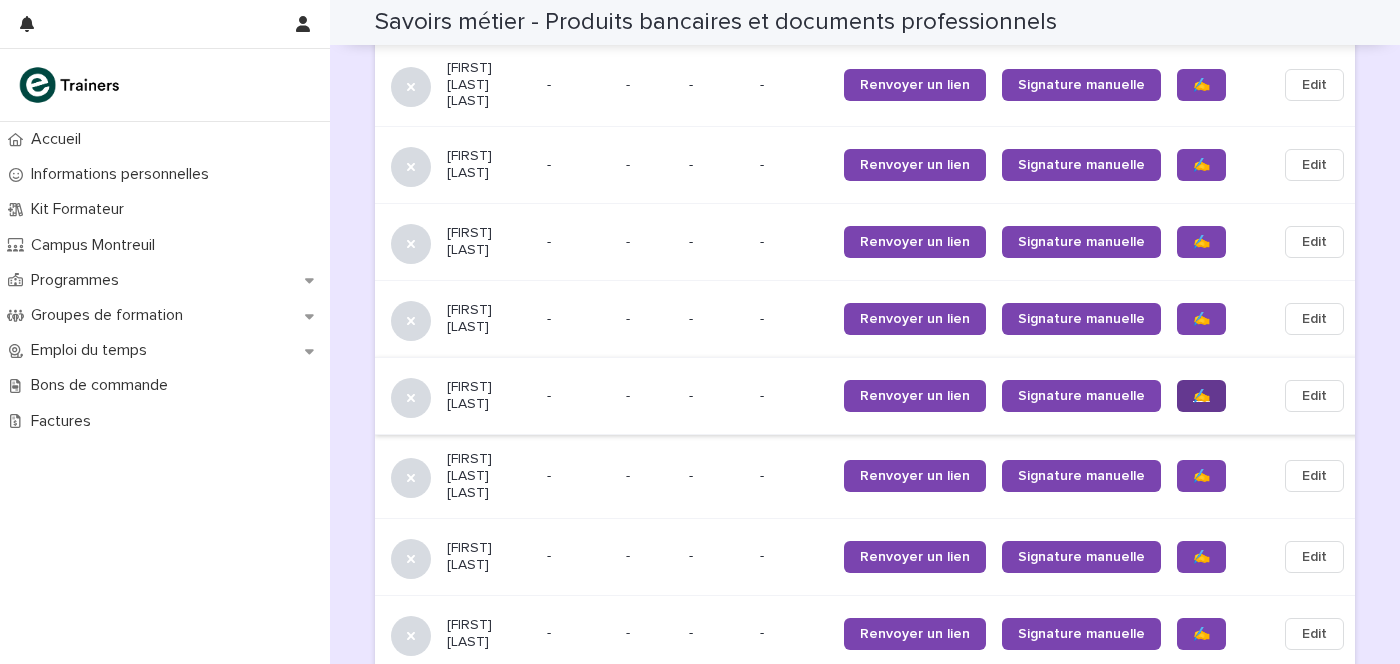 scroll, scrollTop: 1500, scrollLeft: 0, axis: vertical 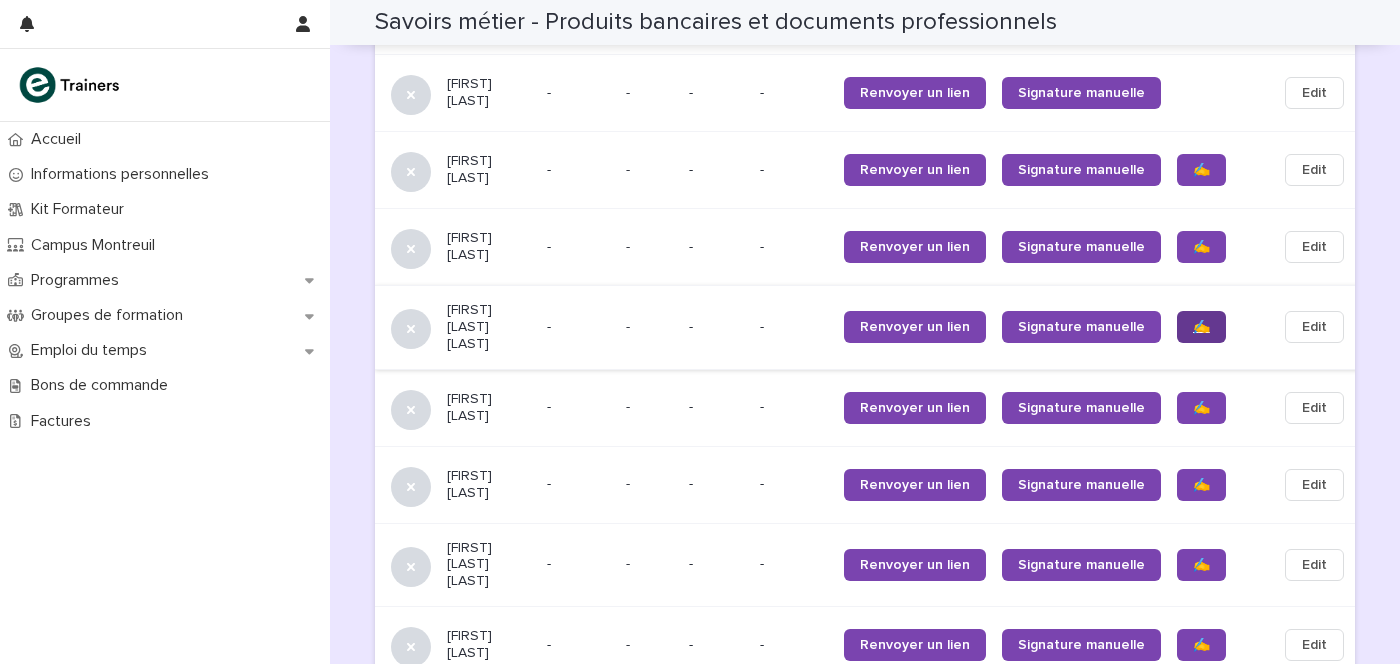 click on "✍️" at bounding box center [1201, 327] 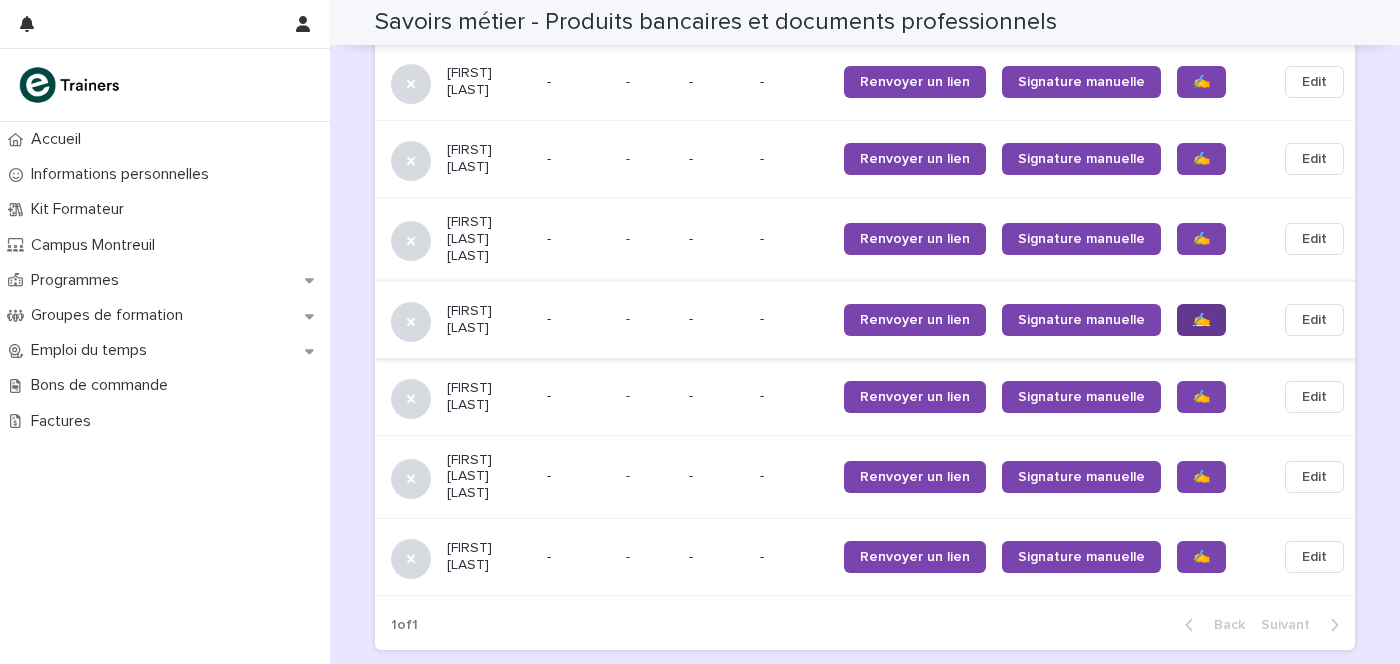 scroll, scrollTop: 1749, scrollLeft: 0, axis: vertical 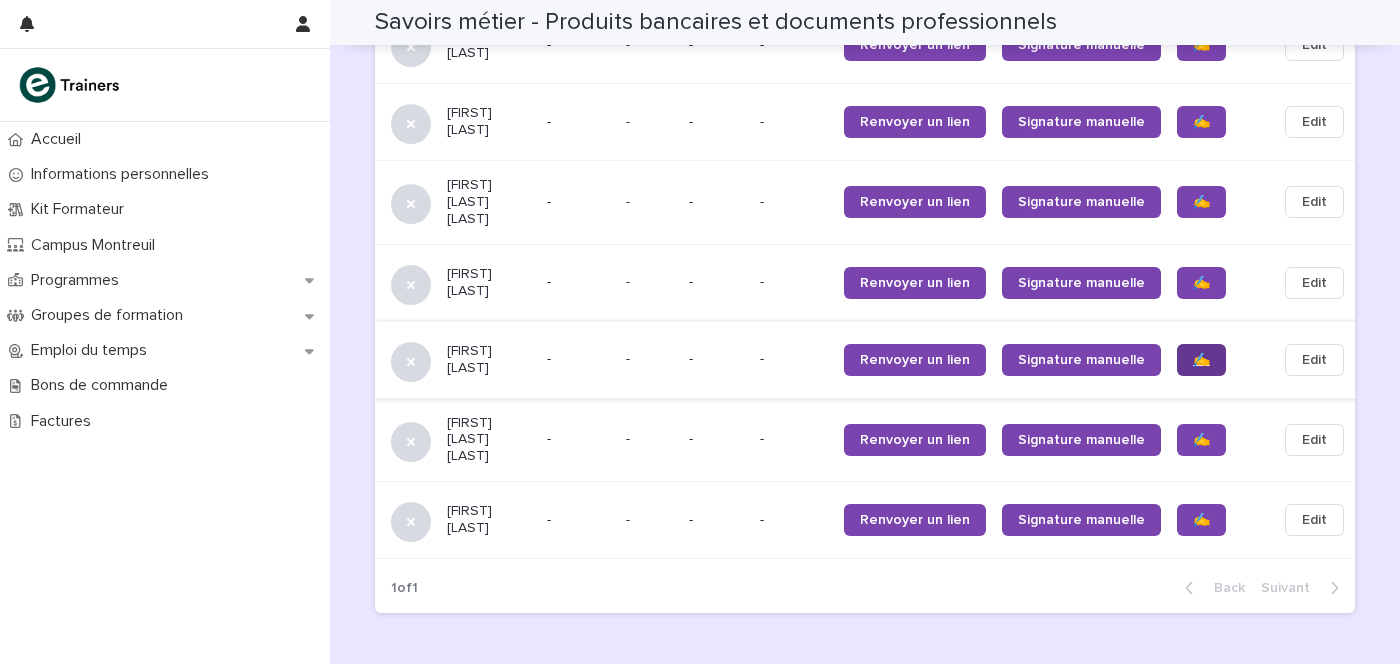 click on "✍️" at bounding box center [1201, 360] 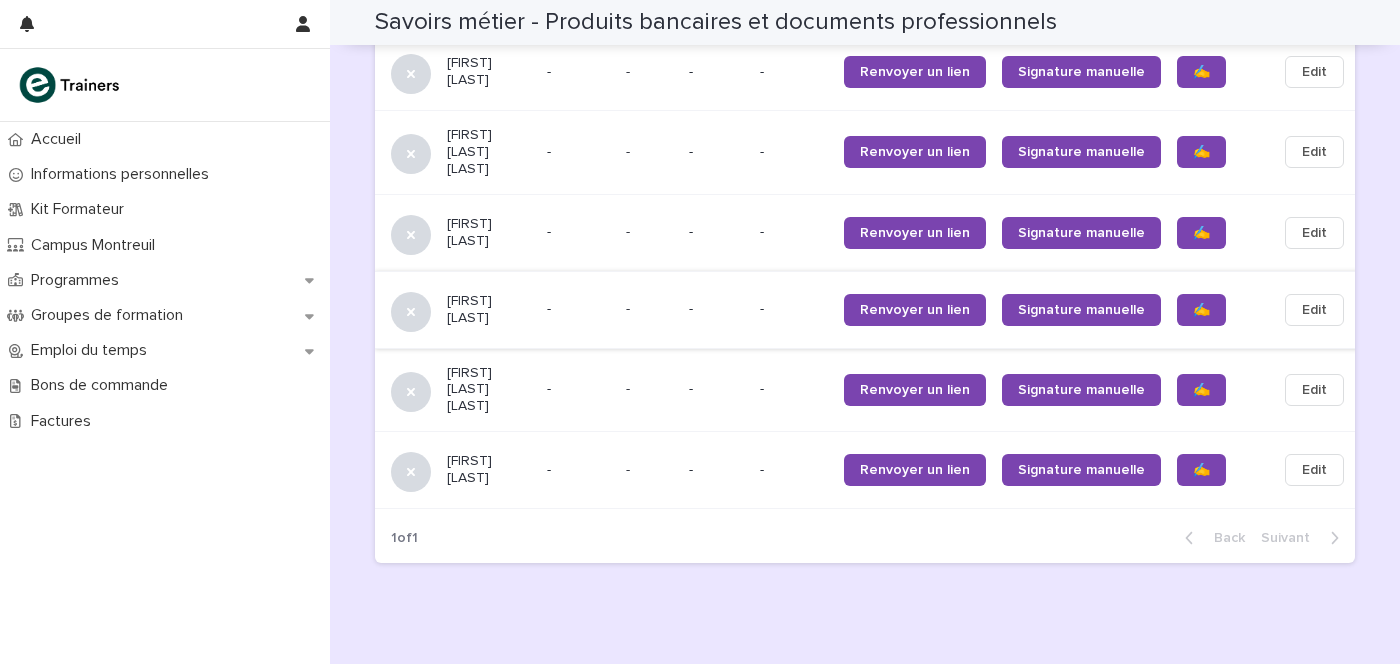 scroll, scrollTop: 1842, scrollLeft: 0, axis: vertical 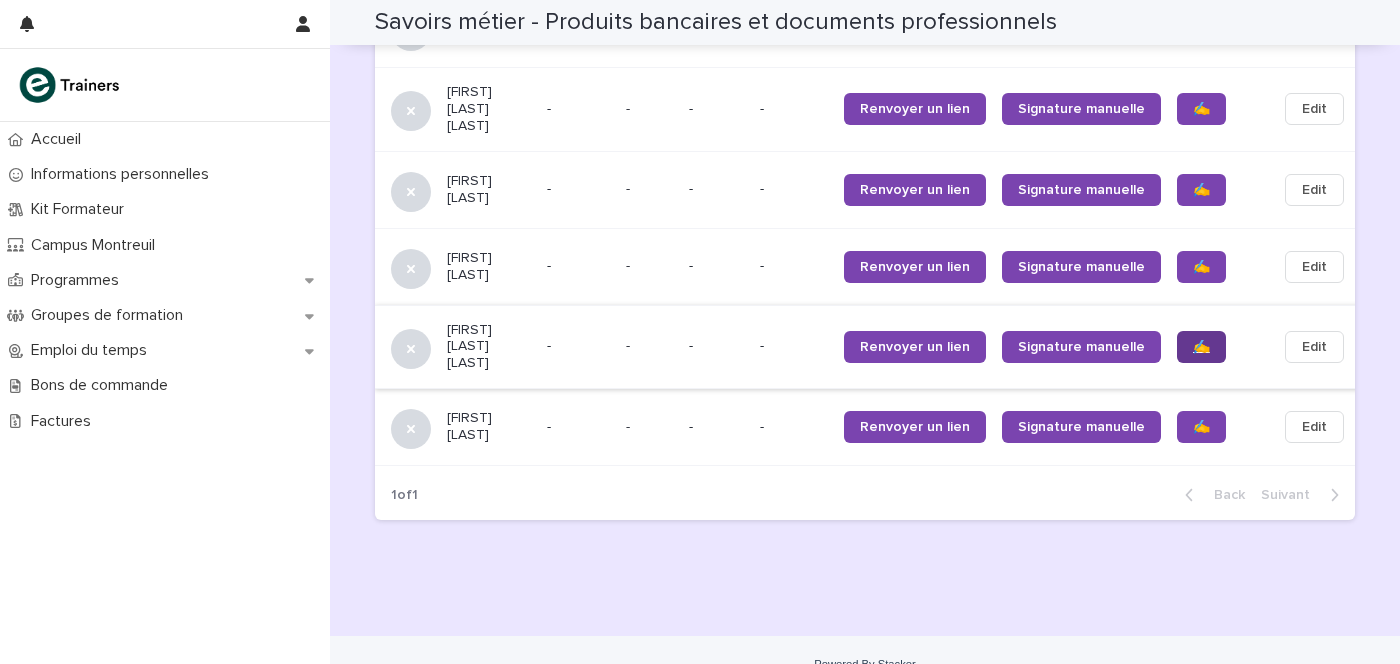 click on "✍️" at bounding box center (1201, 347) 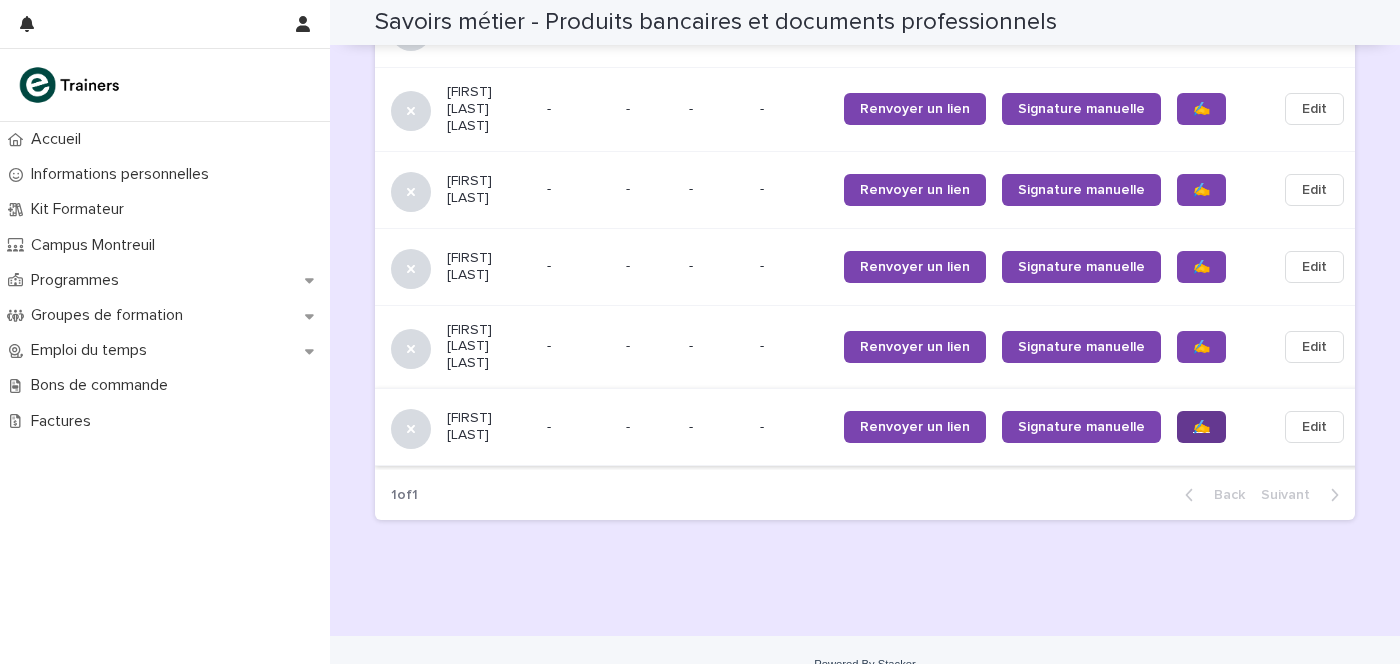 click on "✍️" at bounding box center [1201, 427] 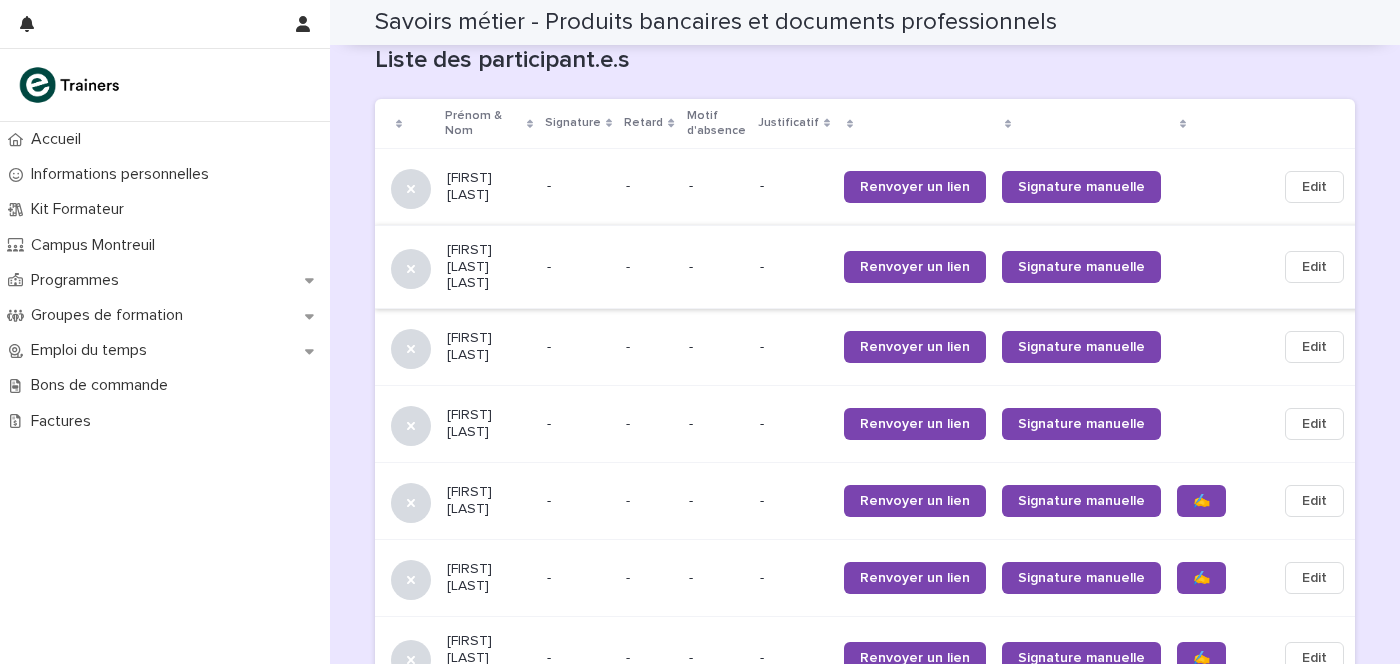 scroll, scrollTop: 1342, scrollLeft: 0, axis: vertical 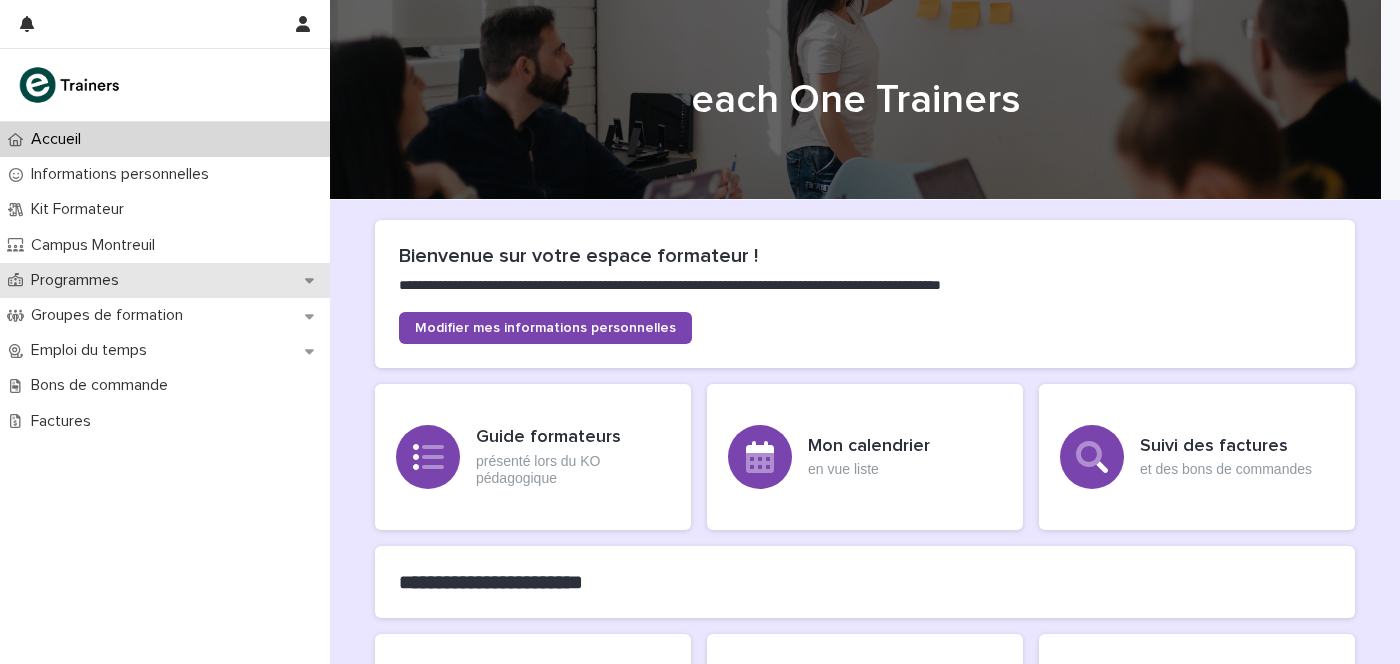 click on "Programmes" at bounding box center (79, 280) 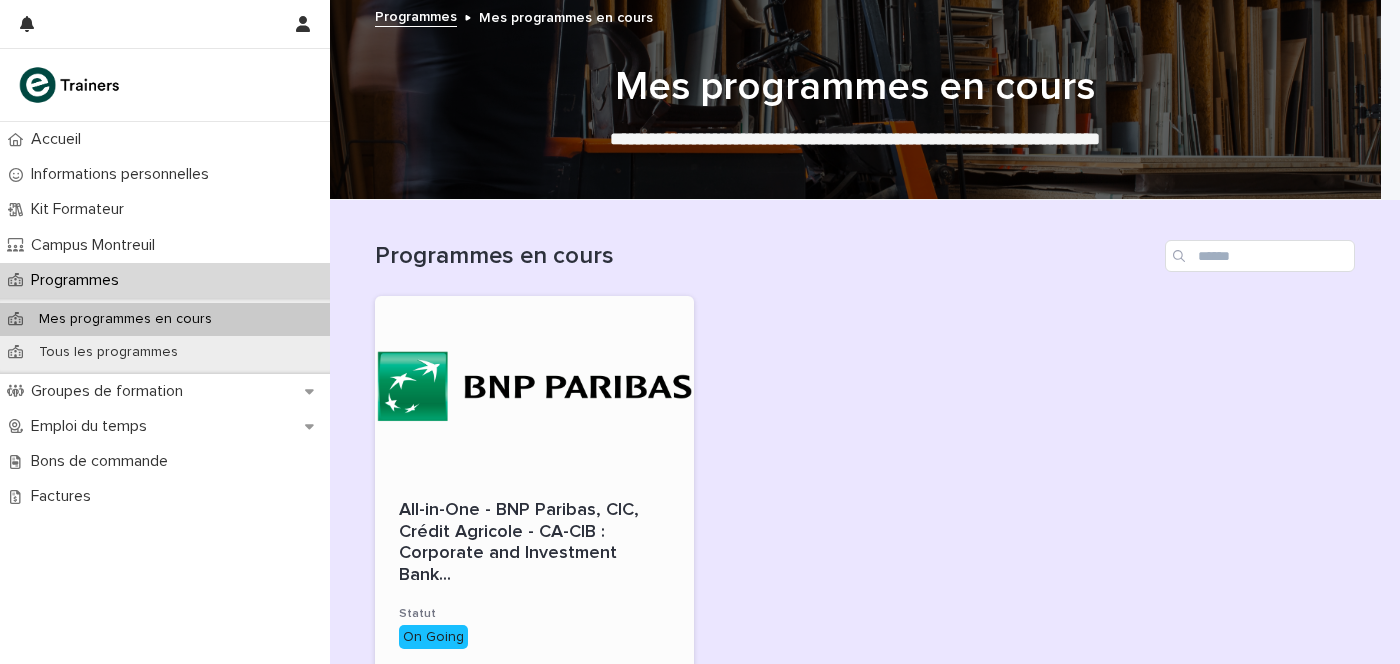 scroll, scrollTop: 124, scrollLeft: 0, axis: vertical 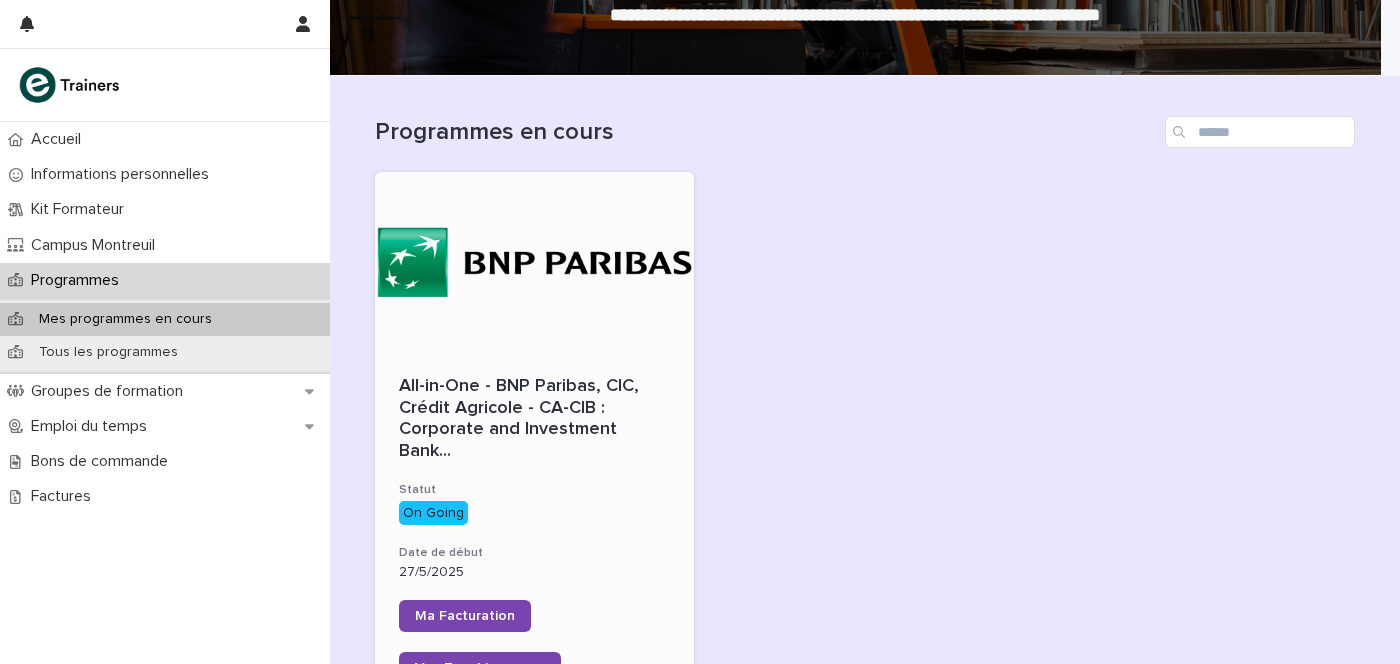 click on "All-in-One - BNP Paribas, CIC, Crédit Agricole - CA-CIB : Corporate and Investment Bank ..." at bounding box center [534, 419] 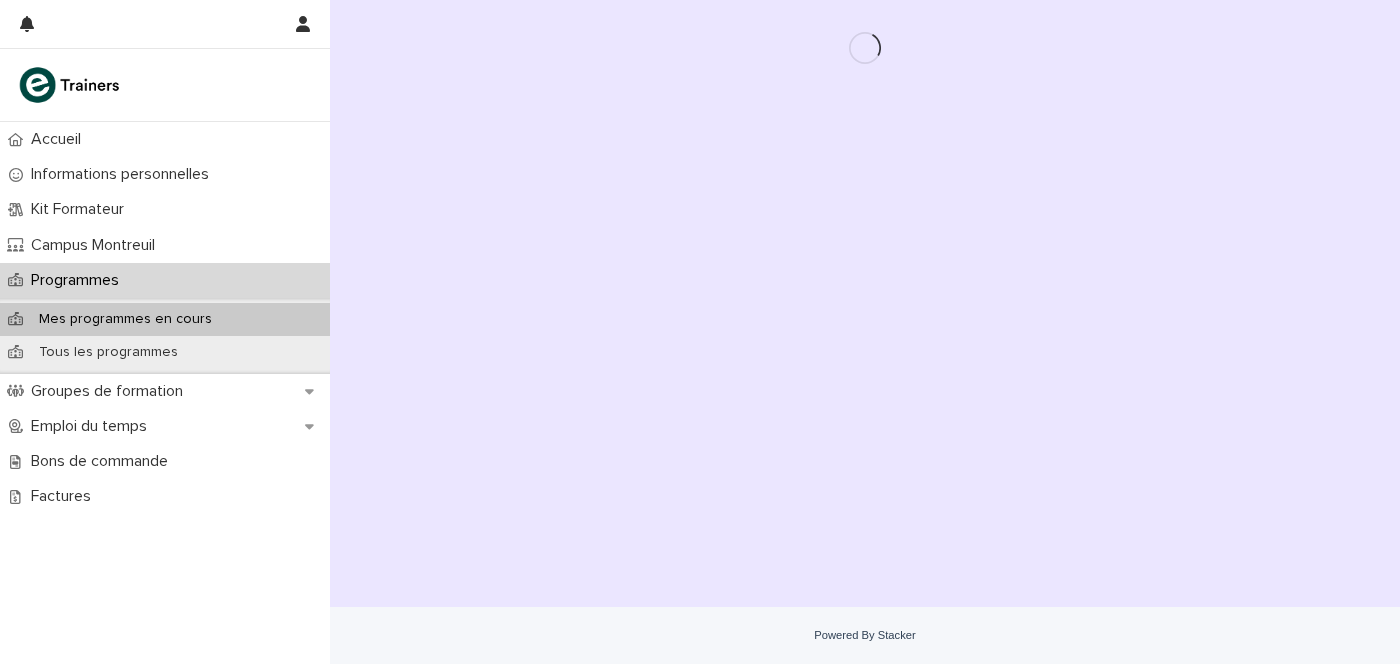 scroll, scrollTop: 0, scrollLeft: 0, axis: both 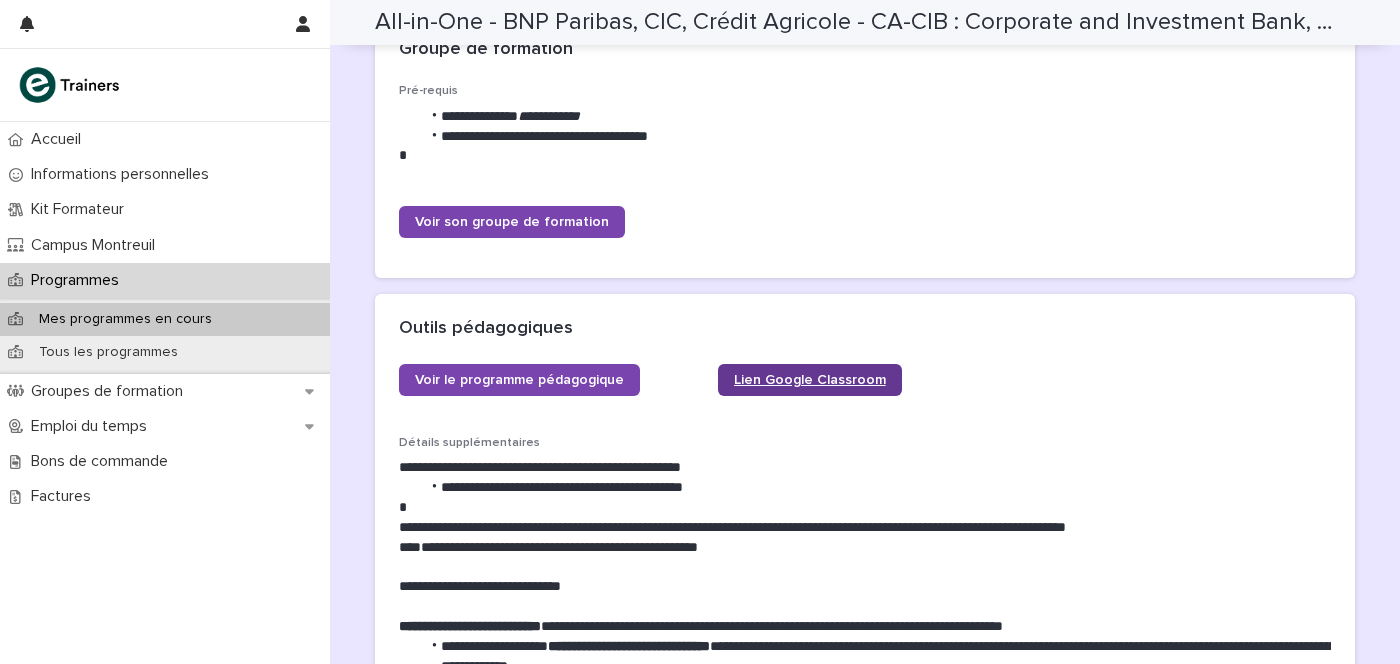 click on "Lien Google Classroom" at bounding box center [810, 380] 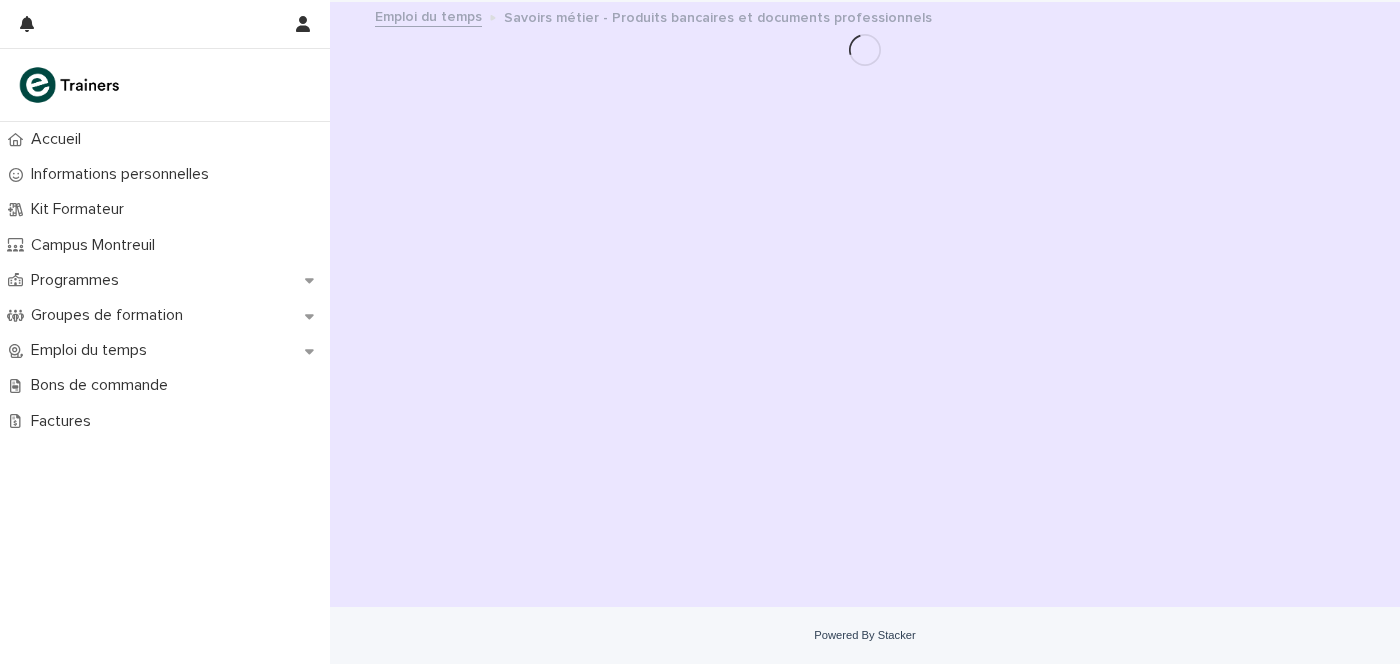 scroll, scrollTop: 0, scrollLeft: 0, axis: both 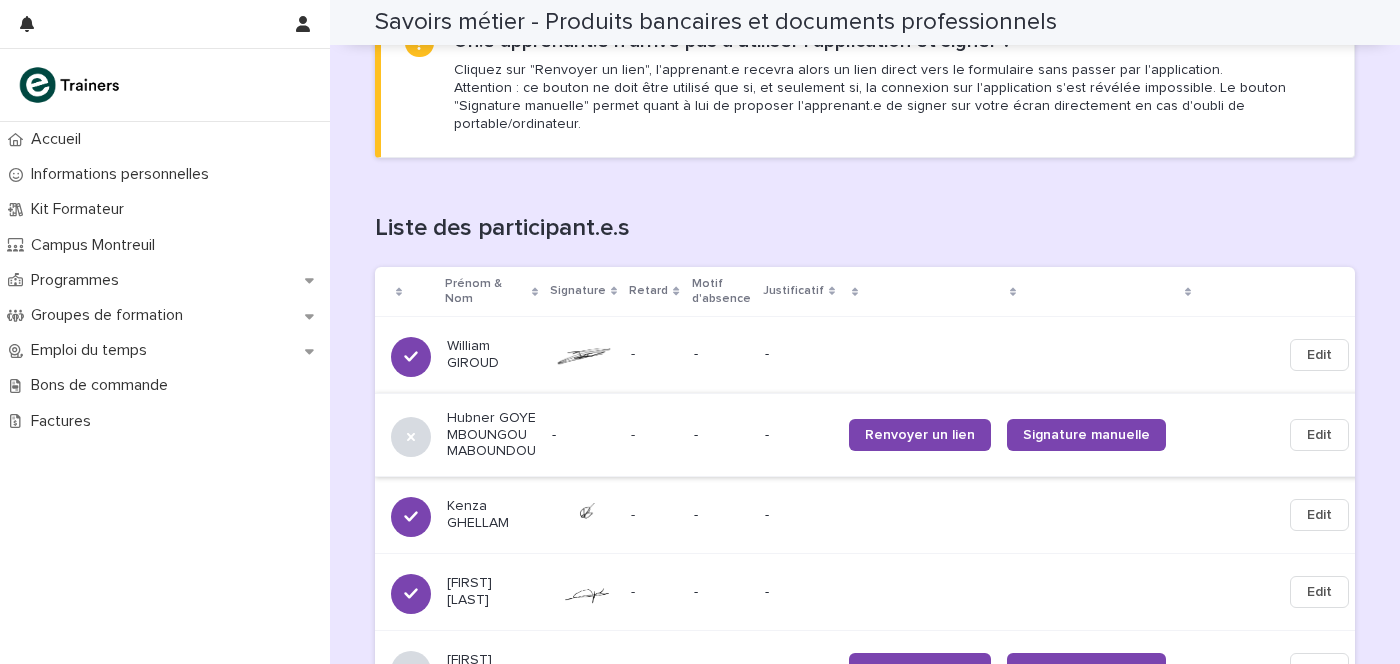 drag, startPoint x: 1272, startPoint y: 417, endPoint x: 1260, endPoint y: 408, distance: 15 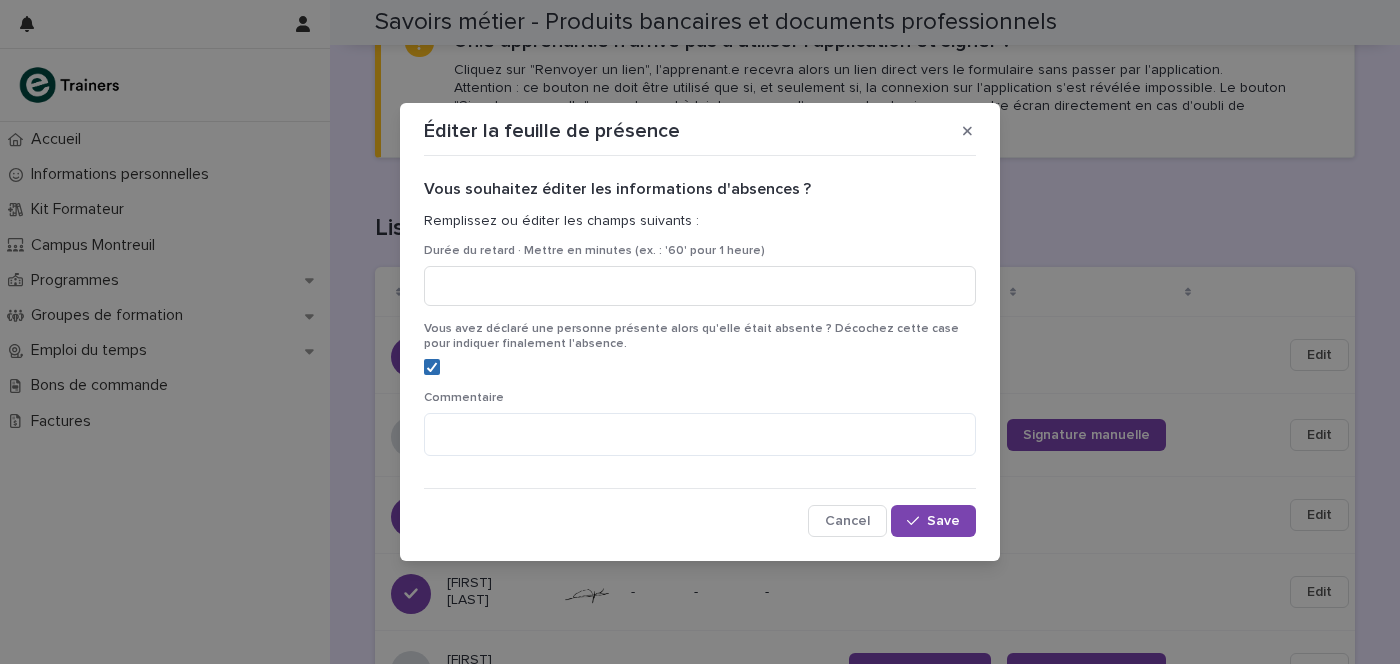 click 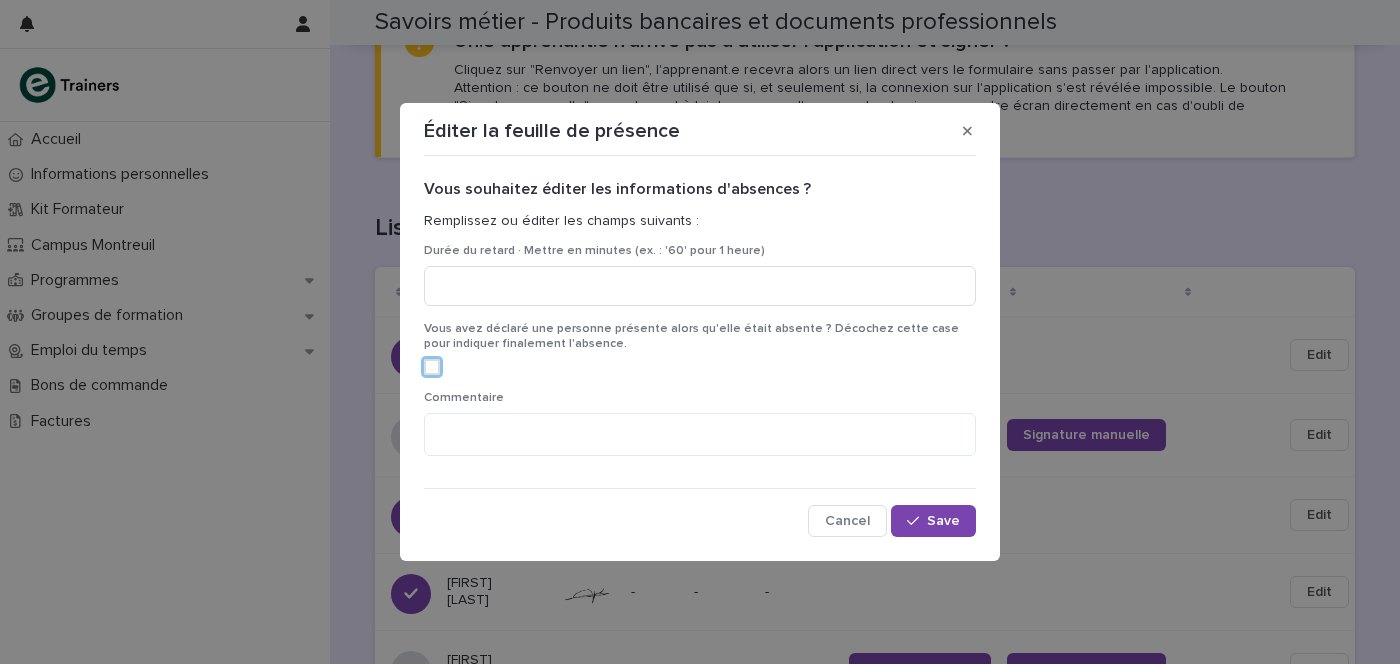 click at bounding box center [700, 367] 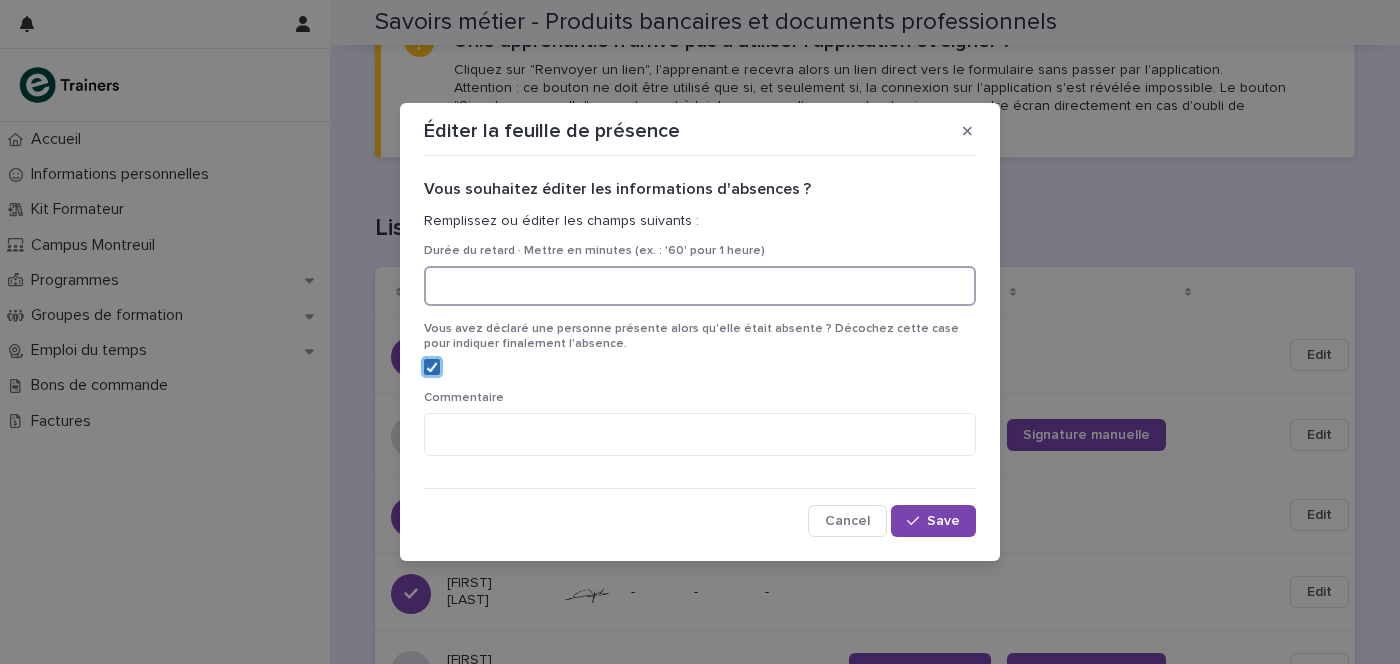click at bounding box center (700, 286) 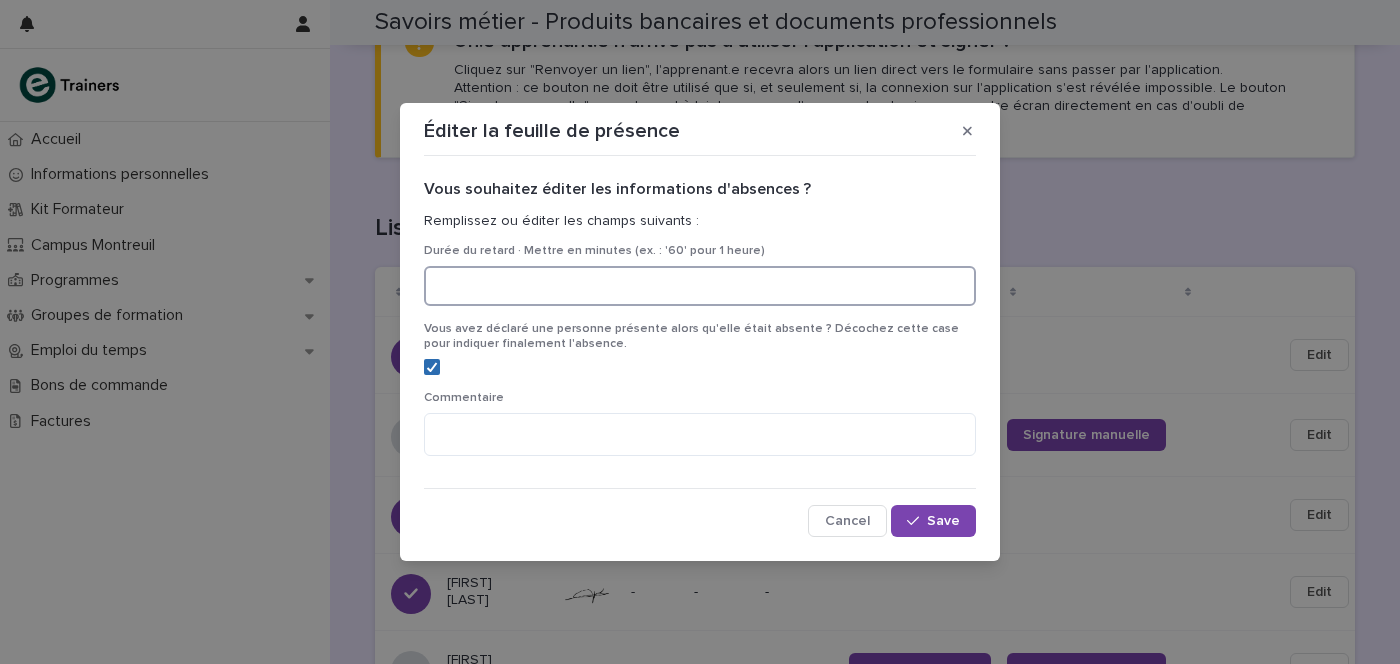 type 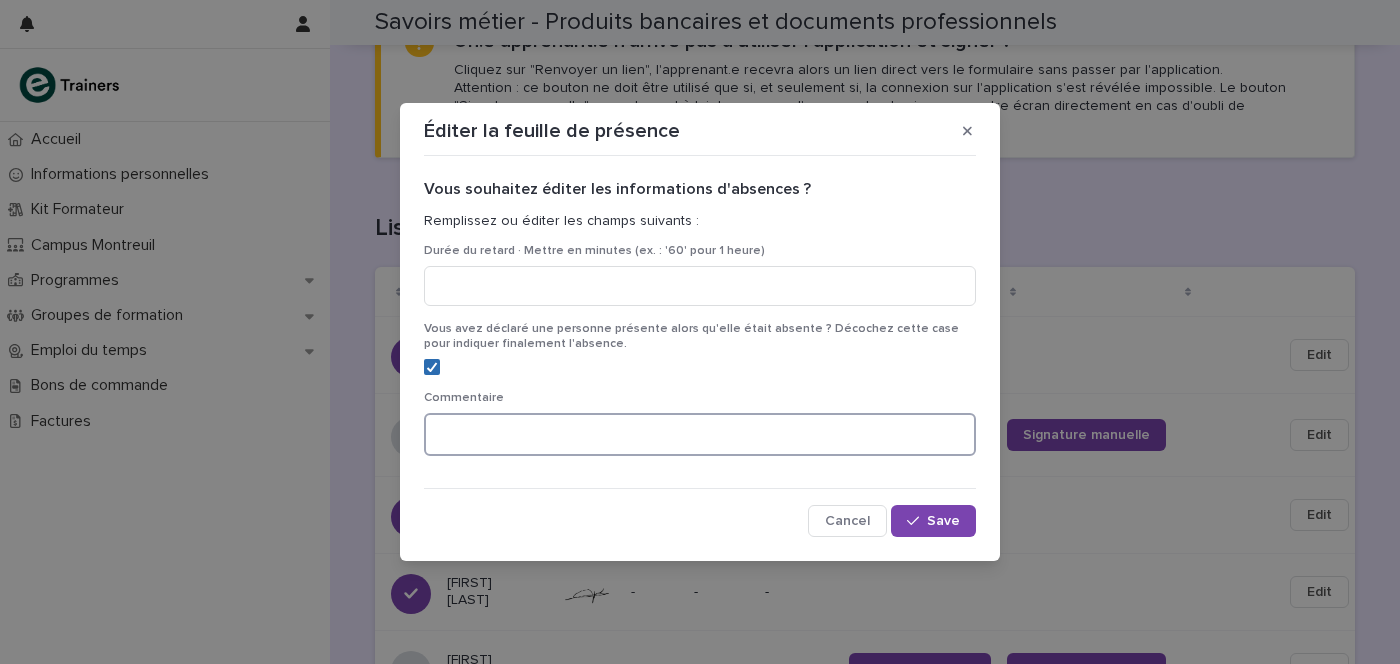 click at bounding box center (700, 434) 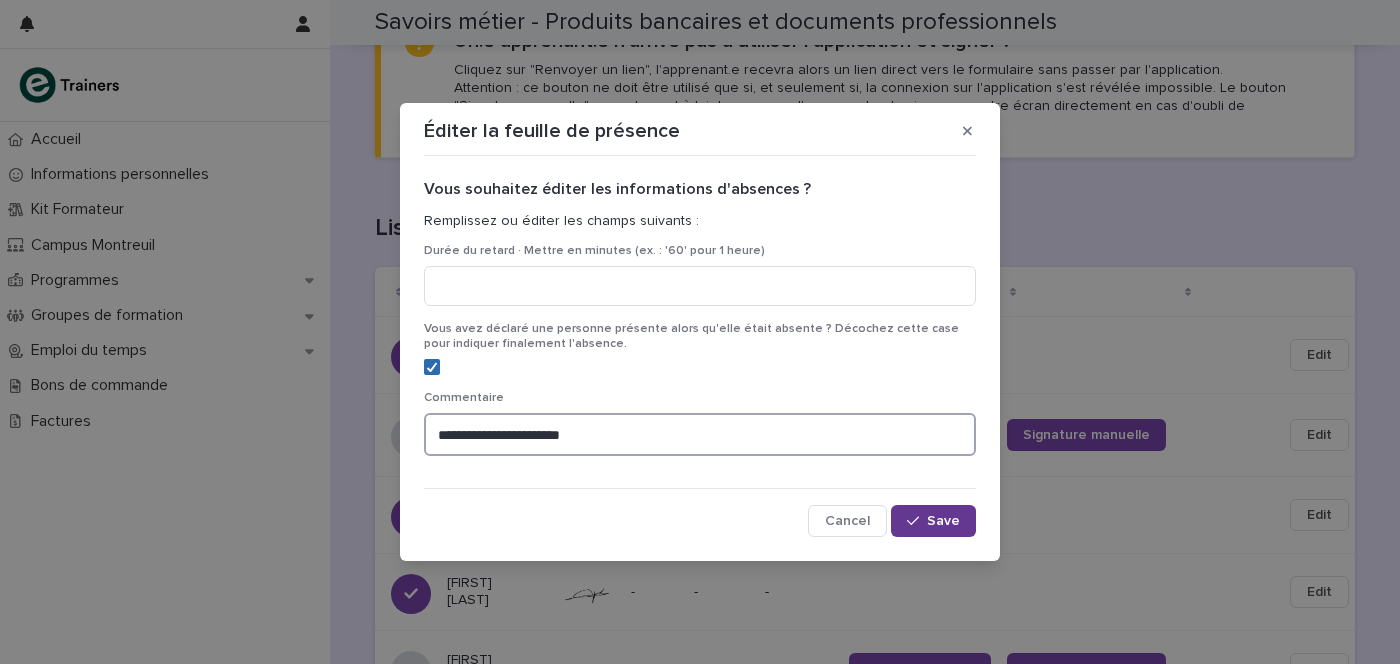 type on "**********" 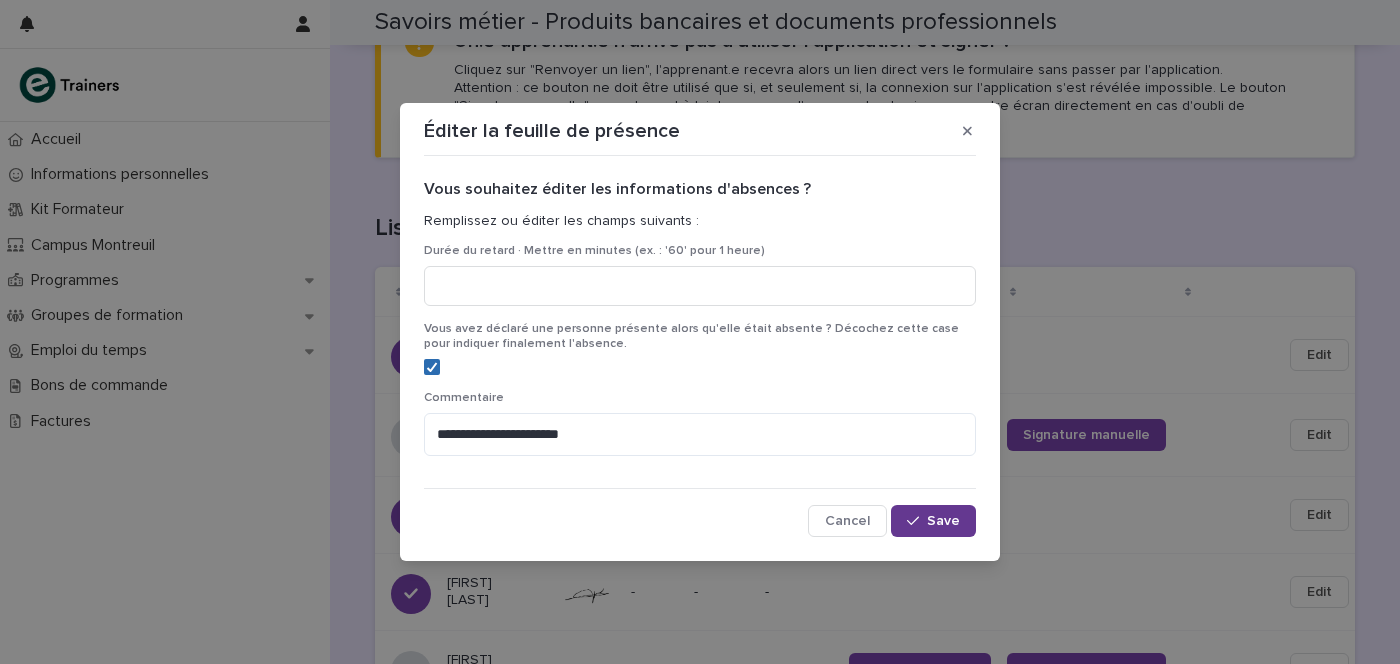 click on "Save" at bounding box center [933, 521] 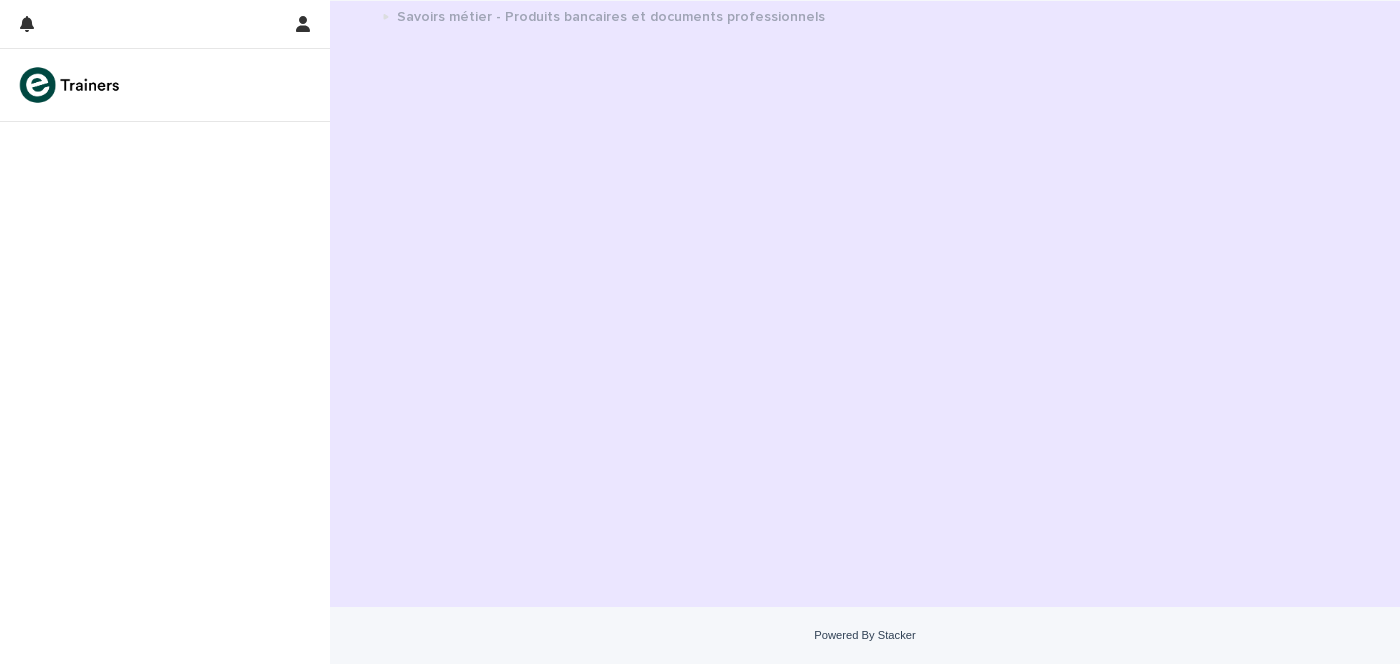 scroll, scrollTop: 0, scrollLeft: 0, axis: both 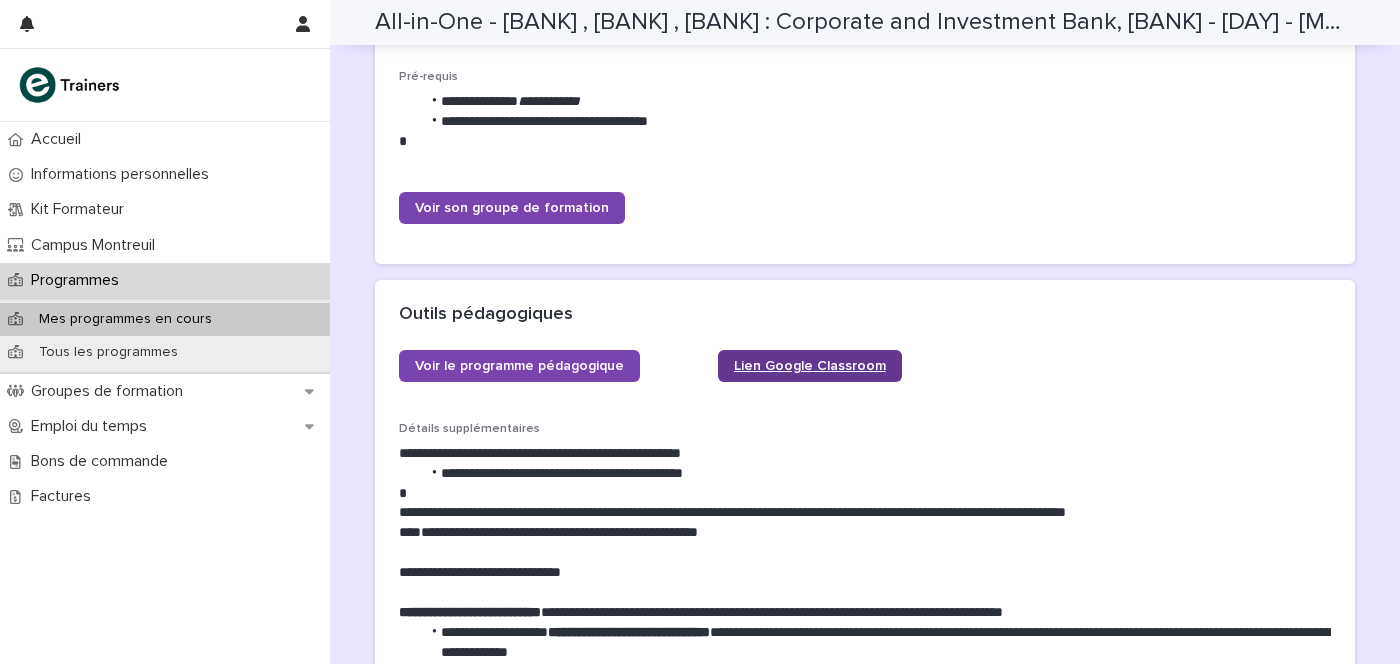 click on "Lien Google Classroom" at bounding box center (810, 366) 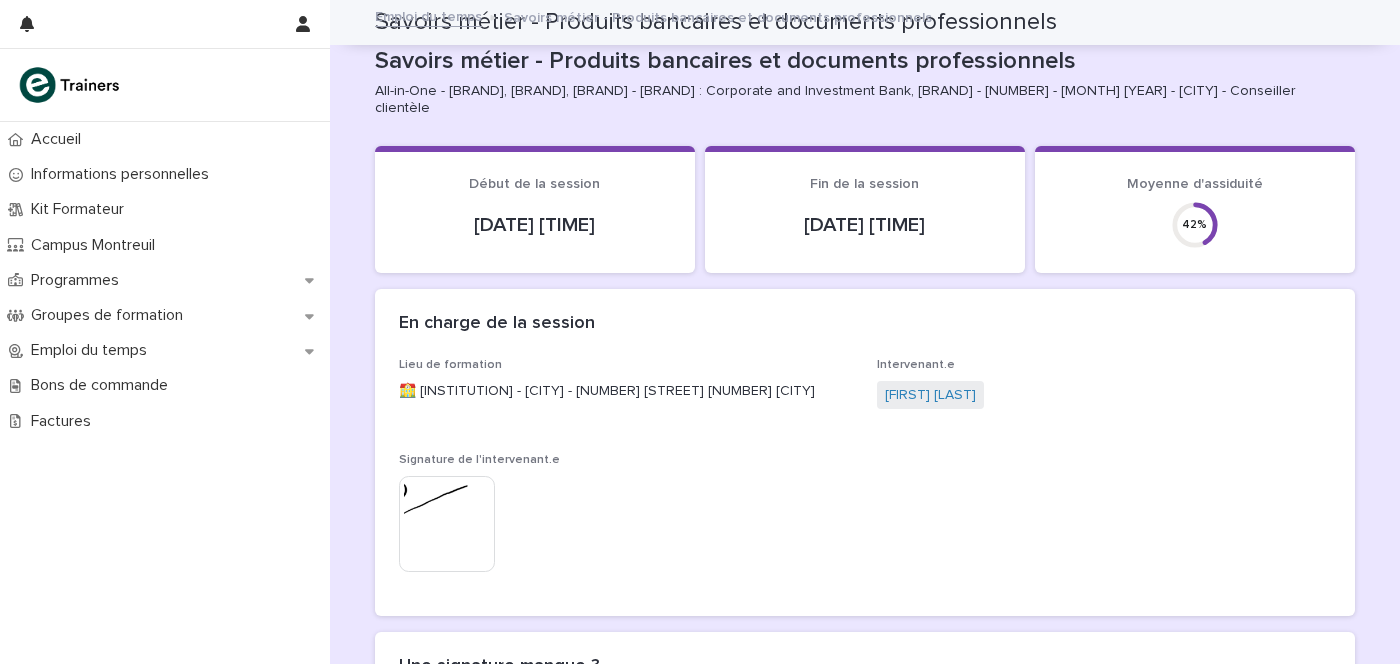 scroll, scrollTop: 0, scrollLeft: 0, axis: both 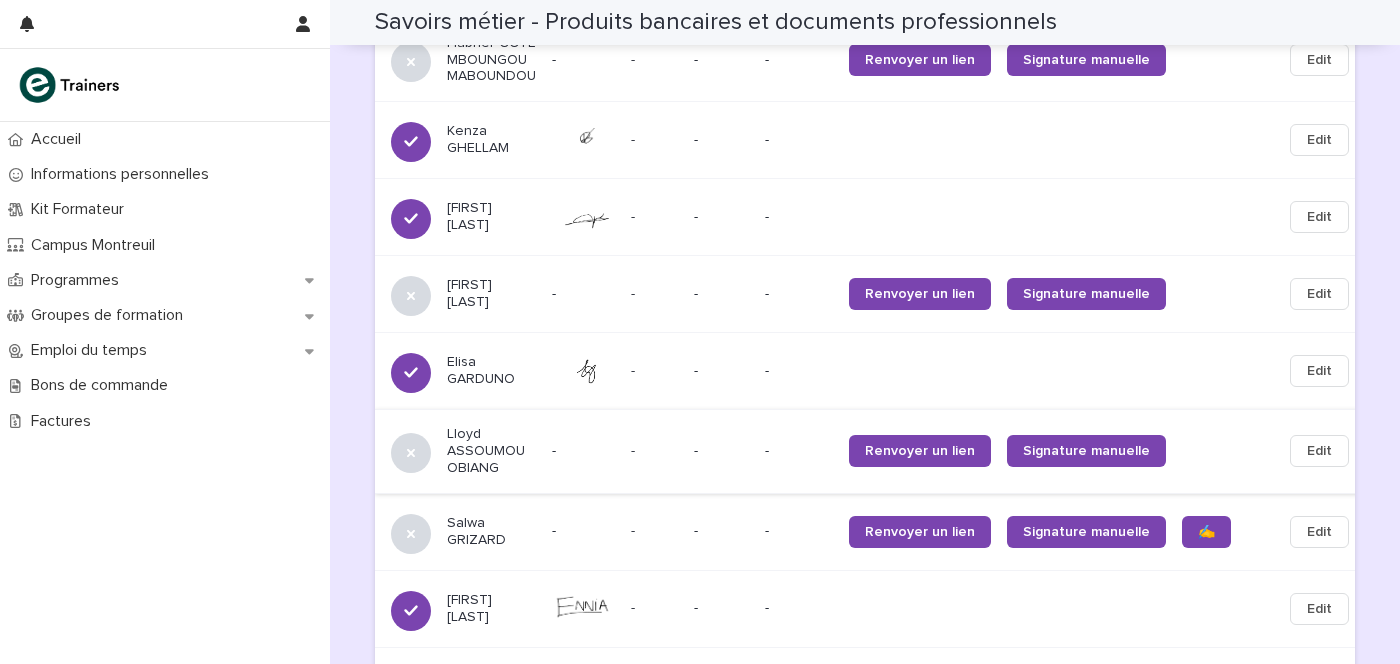 click on "Edit" at bounding box center [1319, 451] 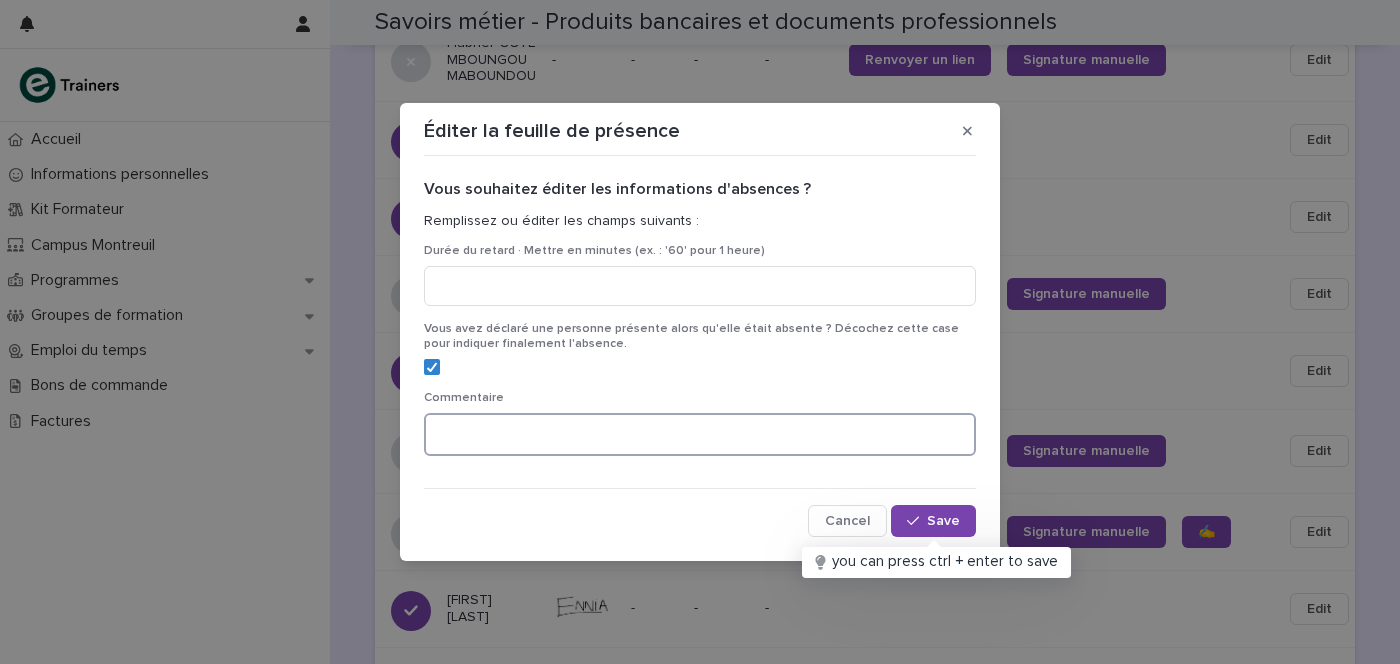 click at bounding box center [700, 434] 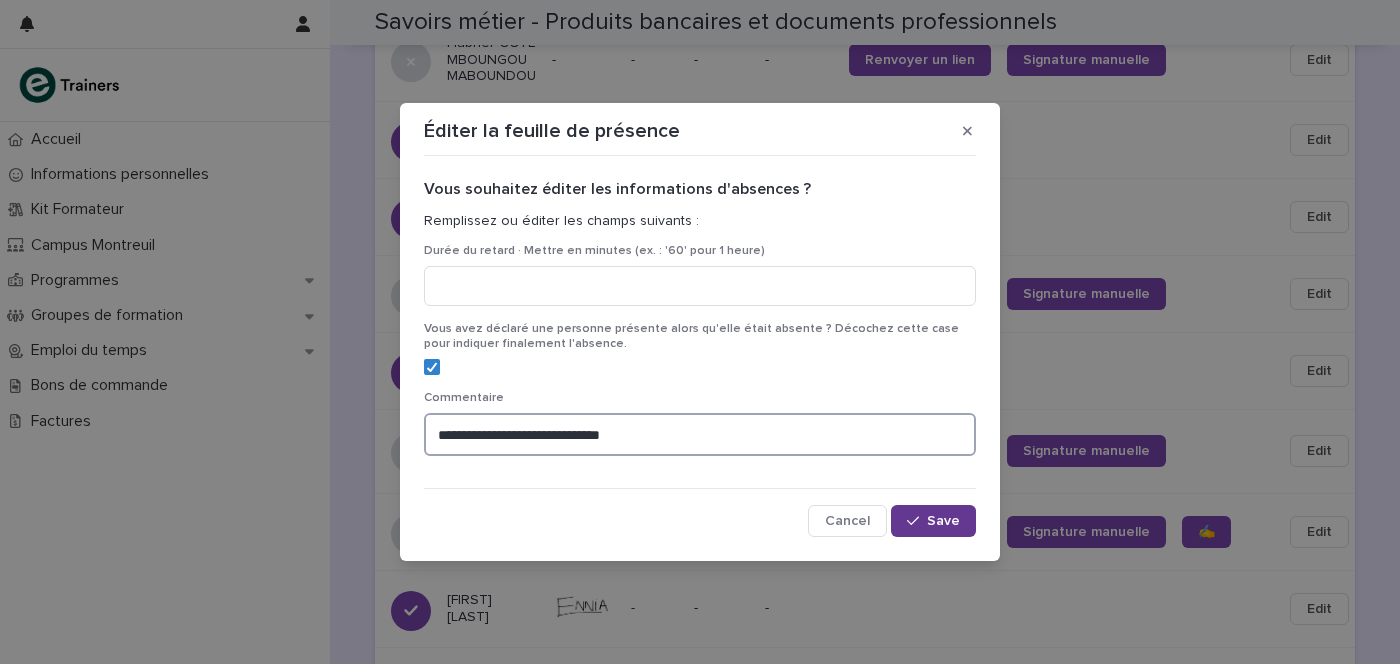 type on "**********" 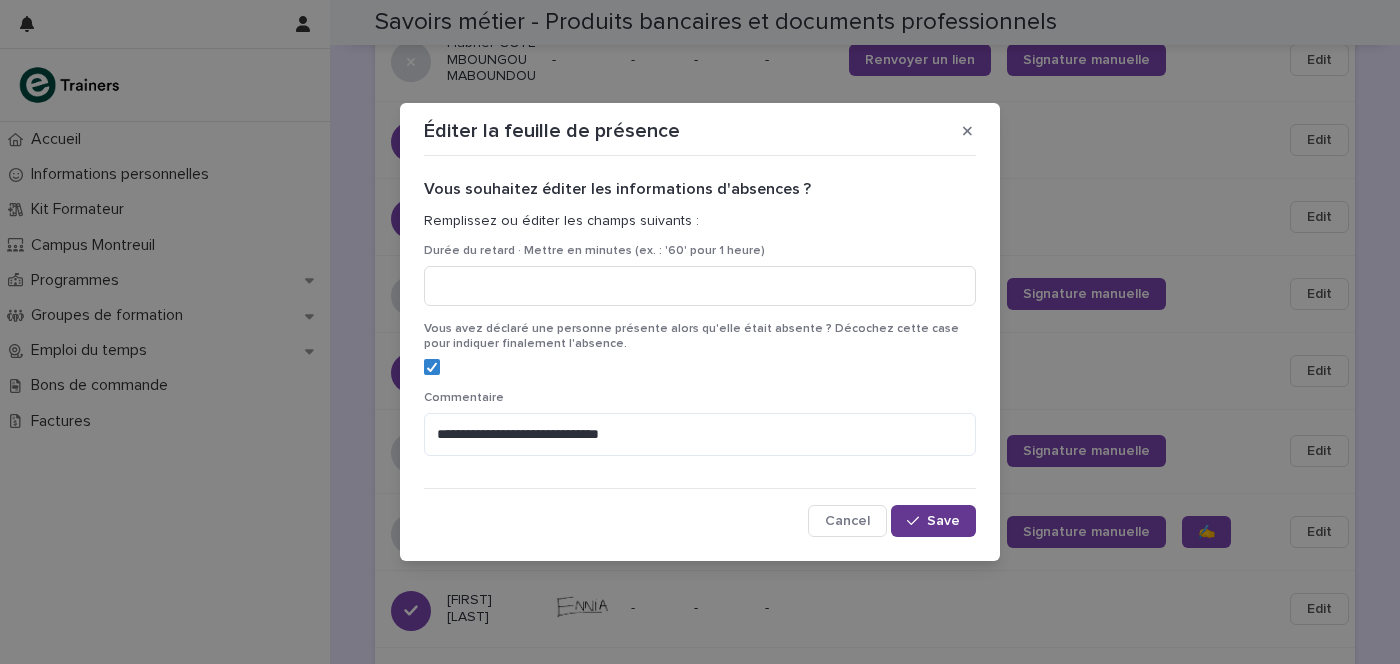 click on "Save" at bounding box center (933, 521) 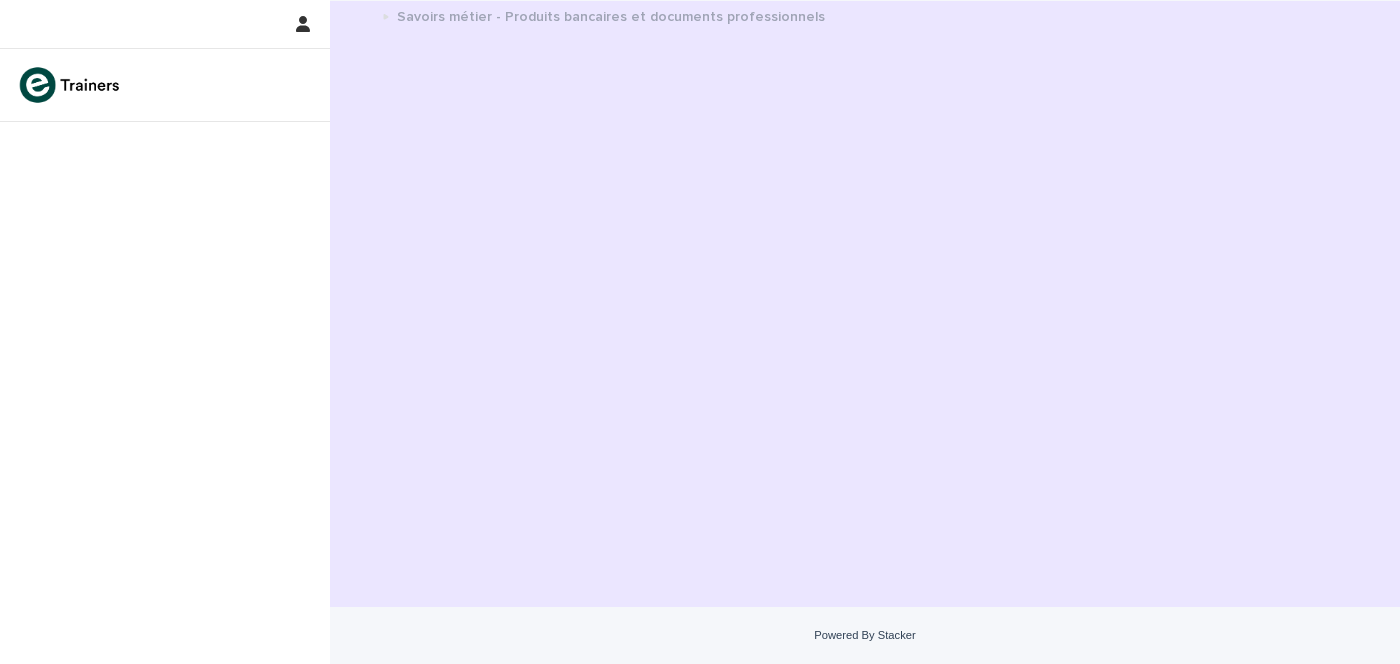 scroll, scrollTop: 0, scrollLeft: 0, axis: both 